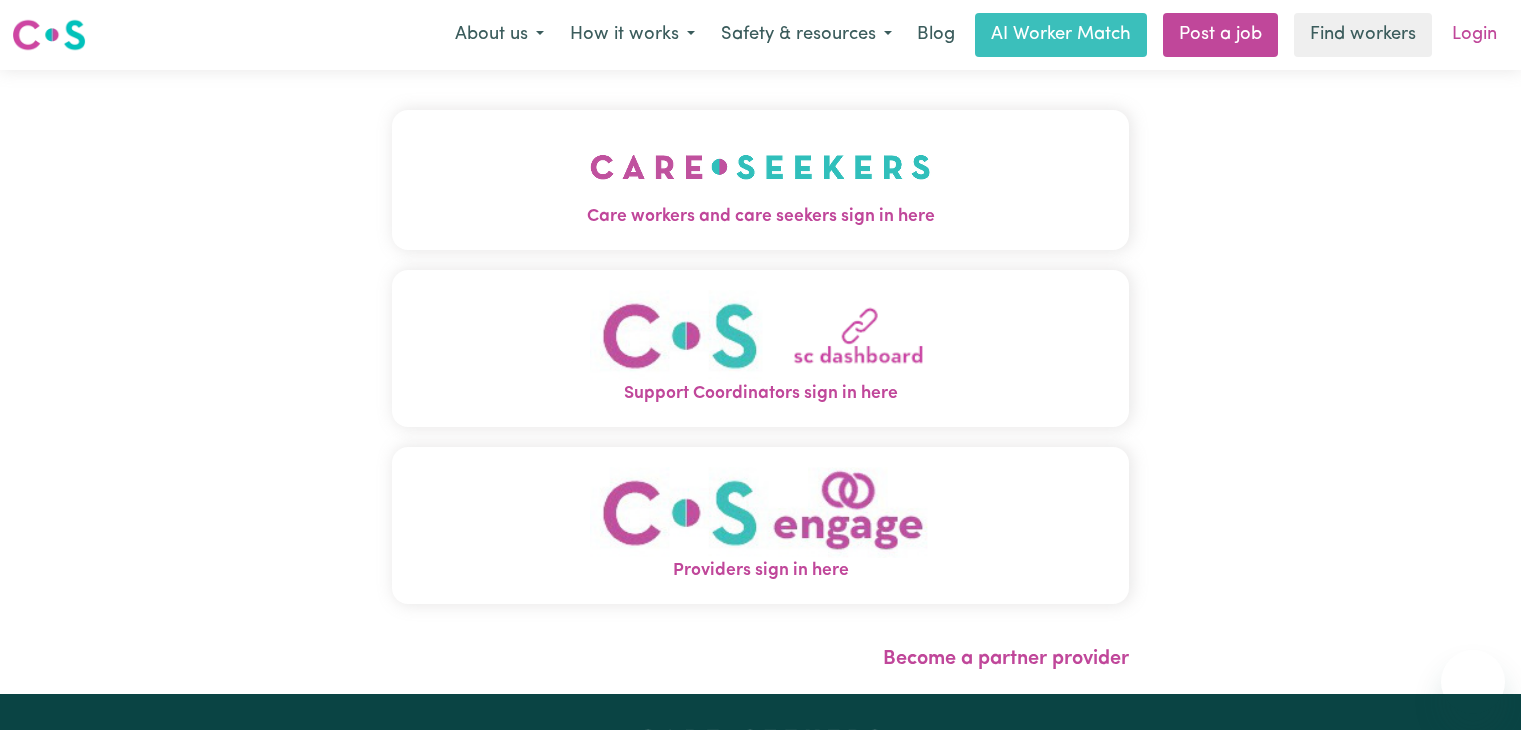 scroll, scrollTop: 0, scrollLeft: 0, axis: both 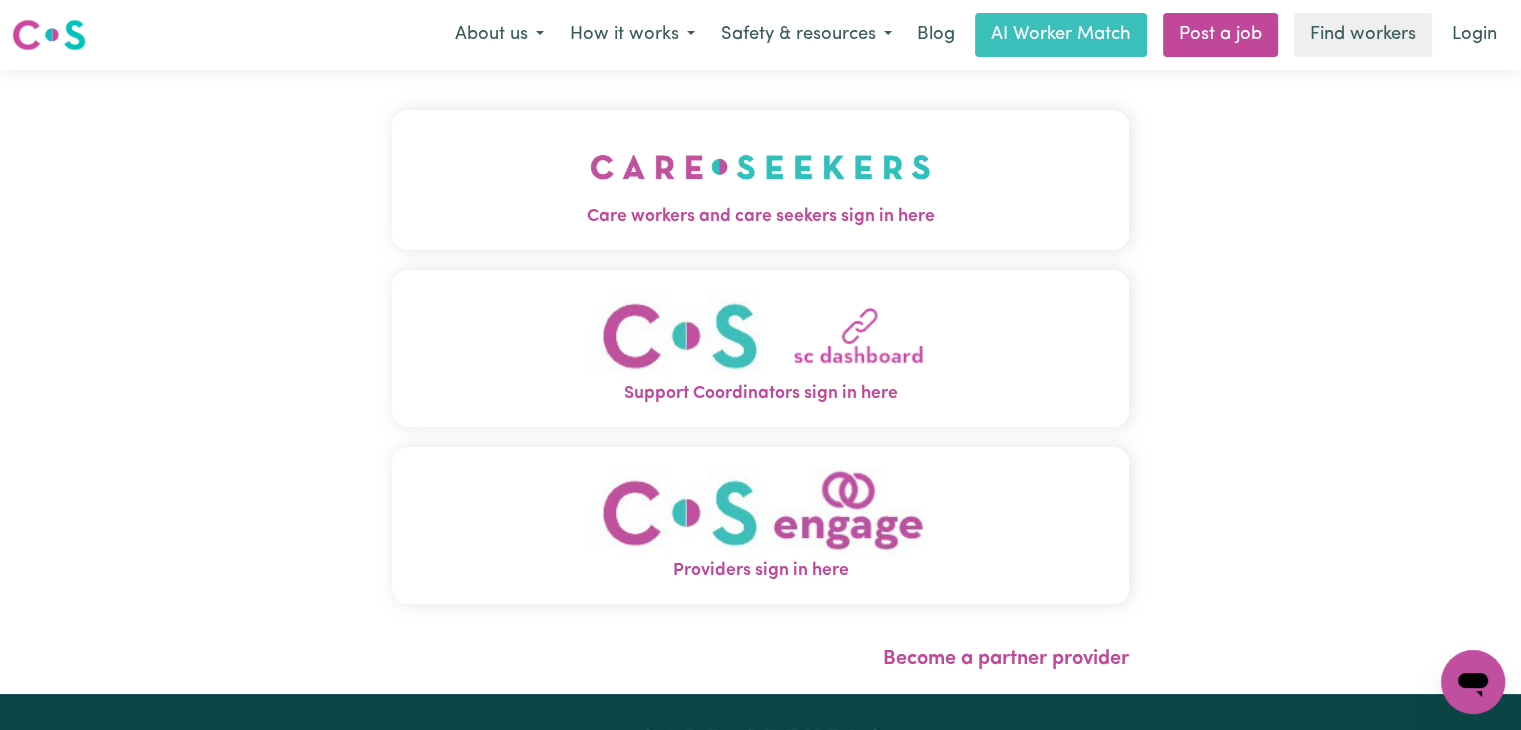 click at bounding box center (760, 167) 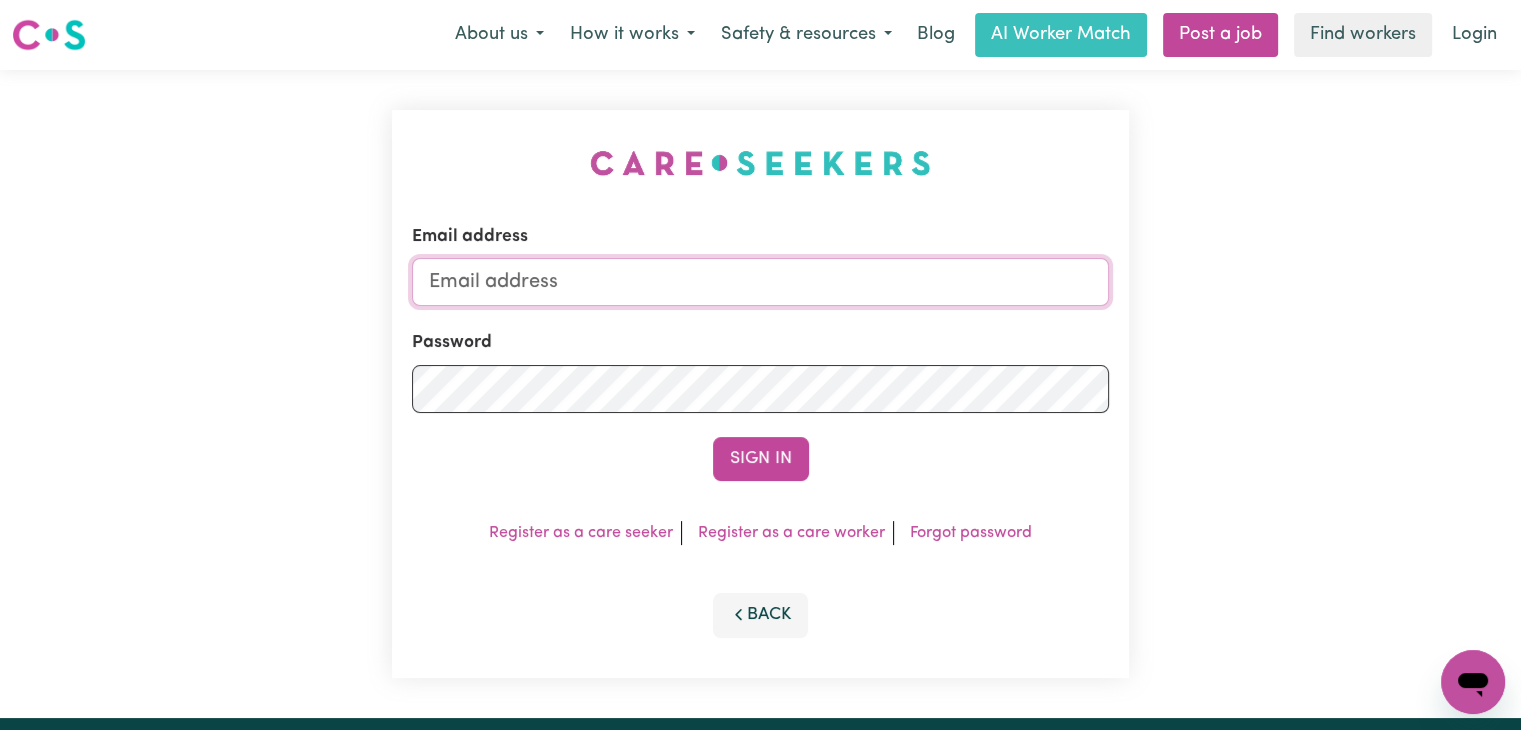click on "Email address" at bounding box center [760, 282] 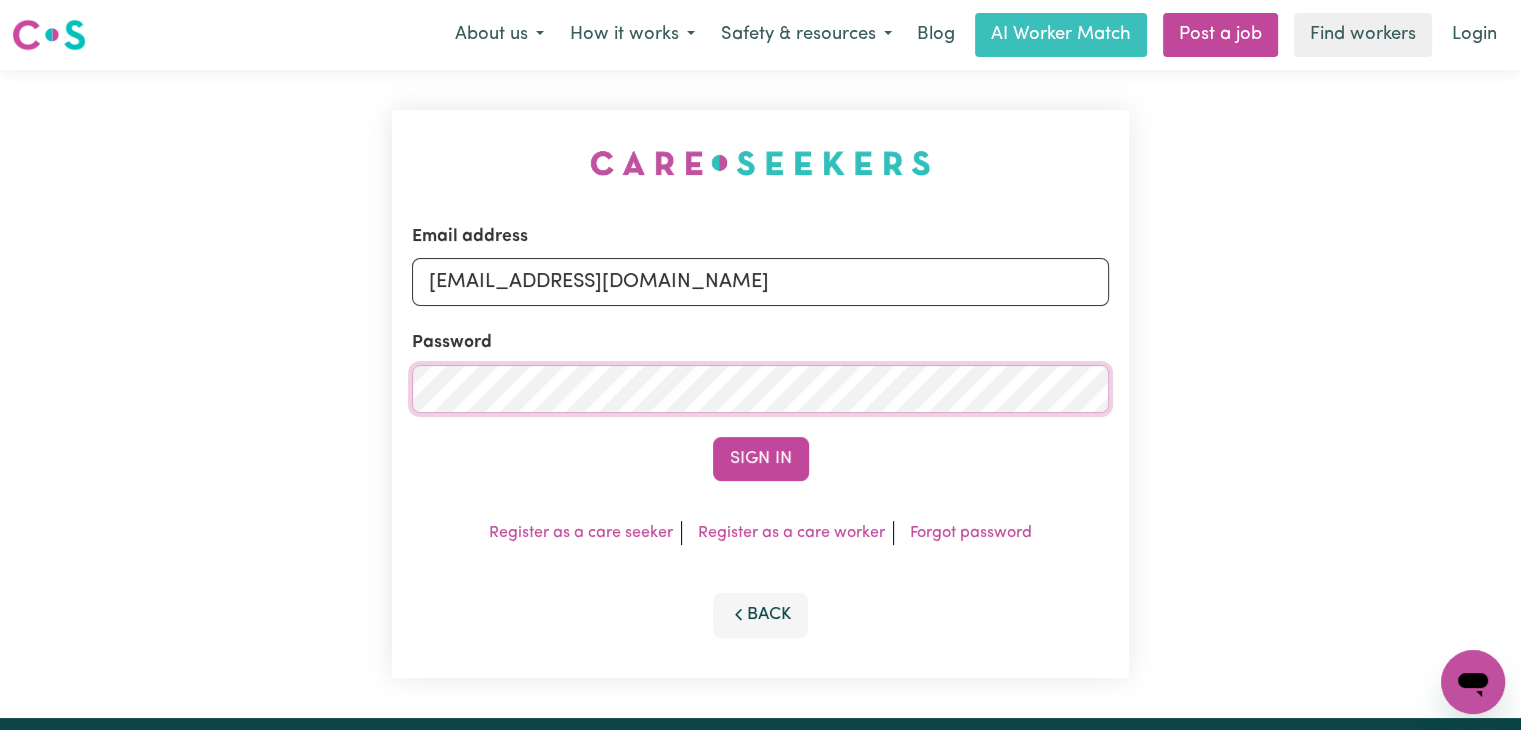 click on "Sign In" at bounding box center (761, 459) 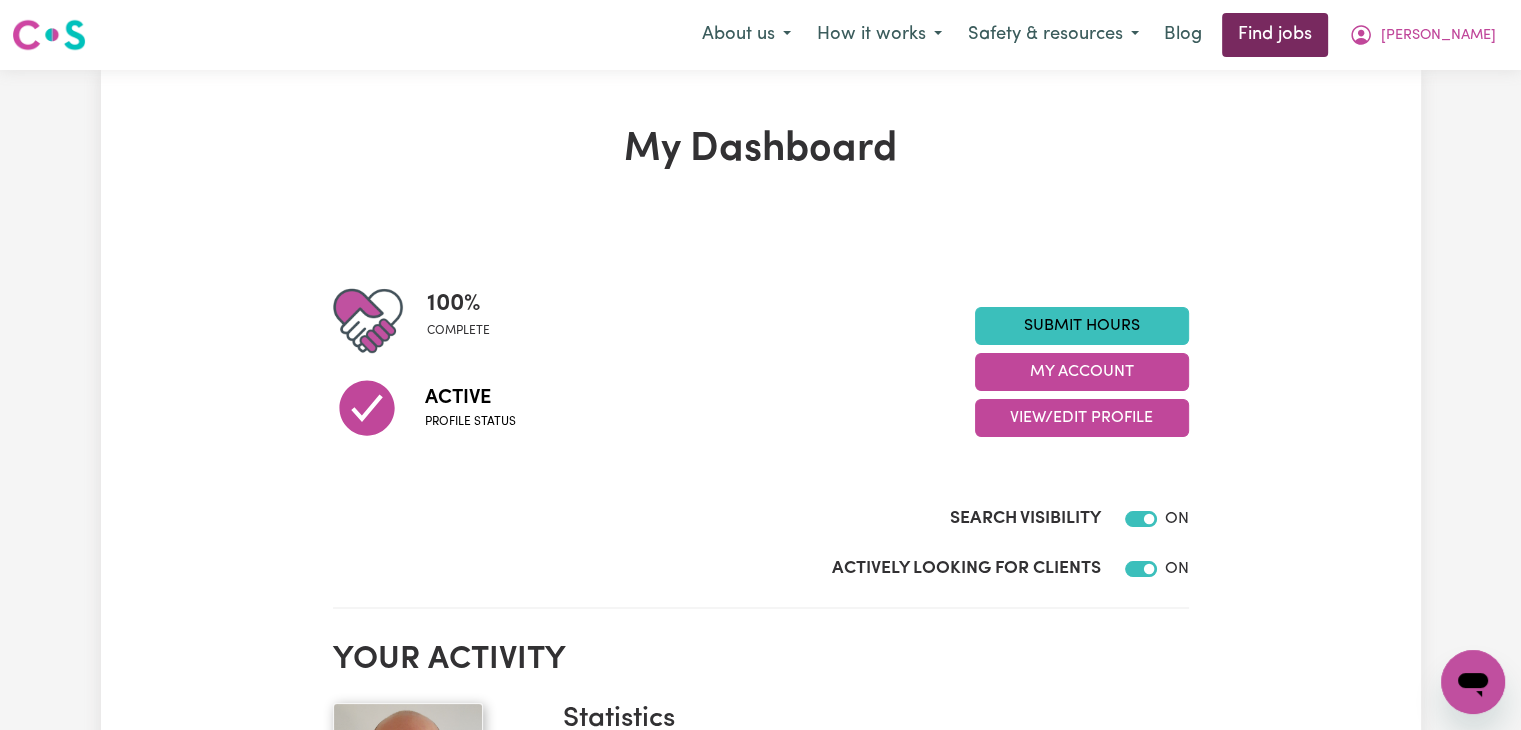 click on "Find jobs" at bounding box center (1275, 35) 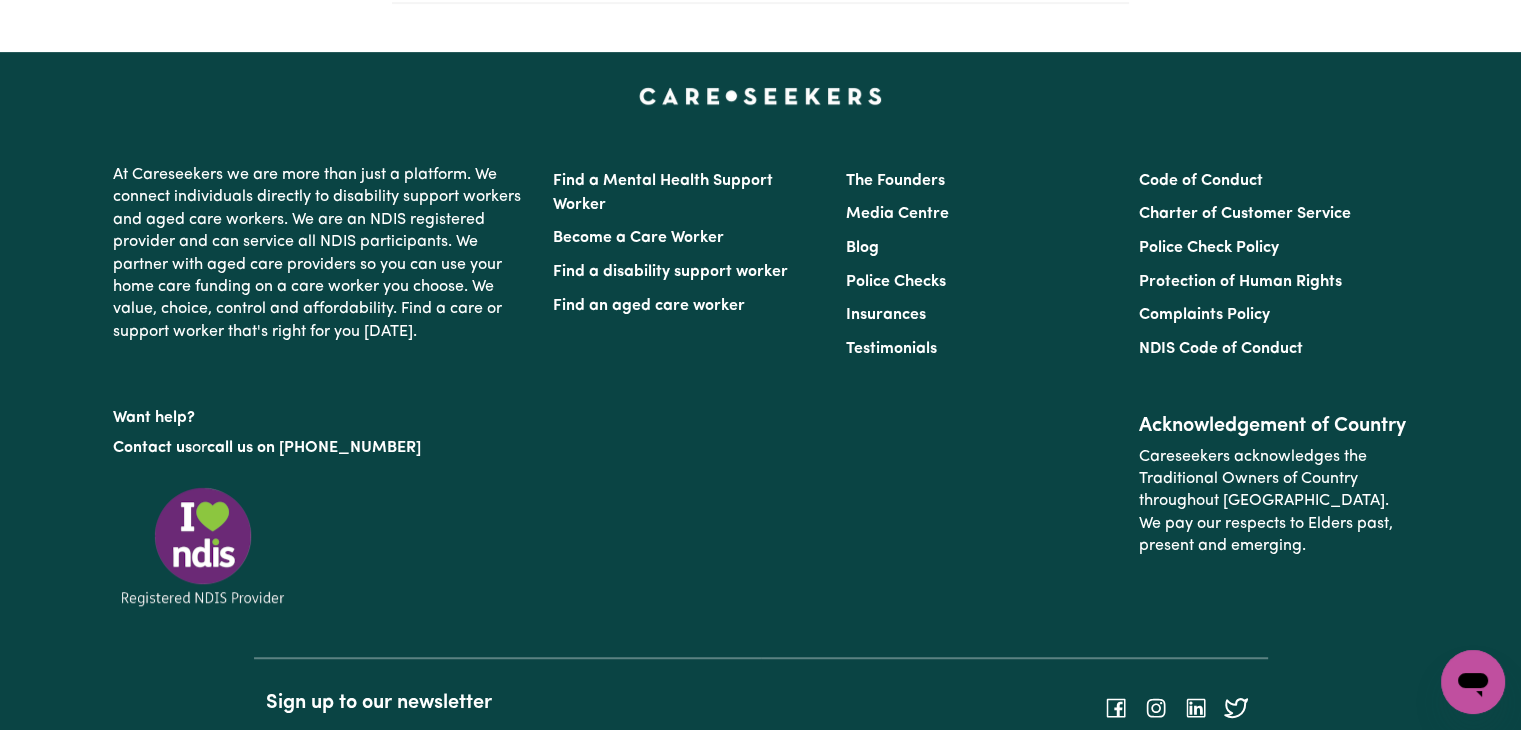 scroll, scrollTop: 863, scrollLeft: 0, axis: vertical 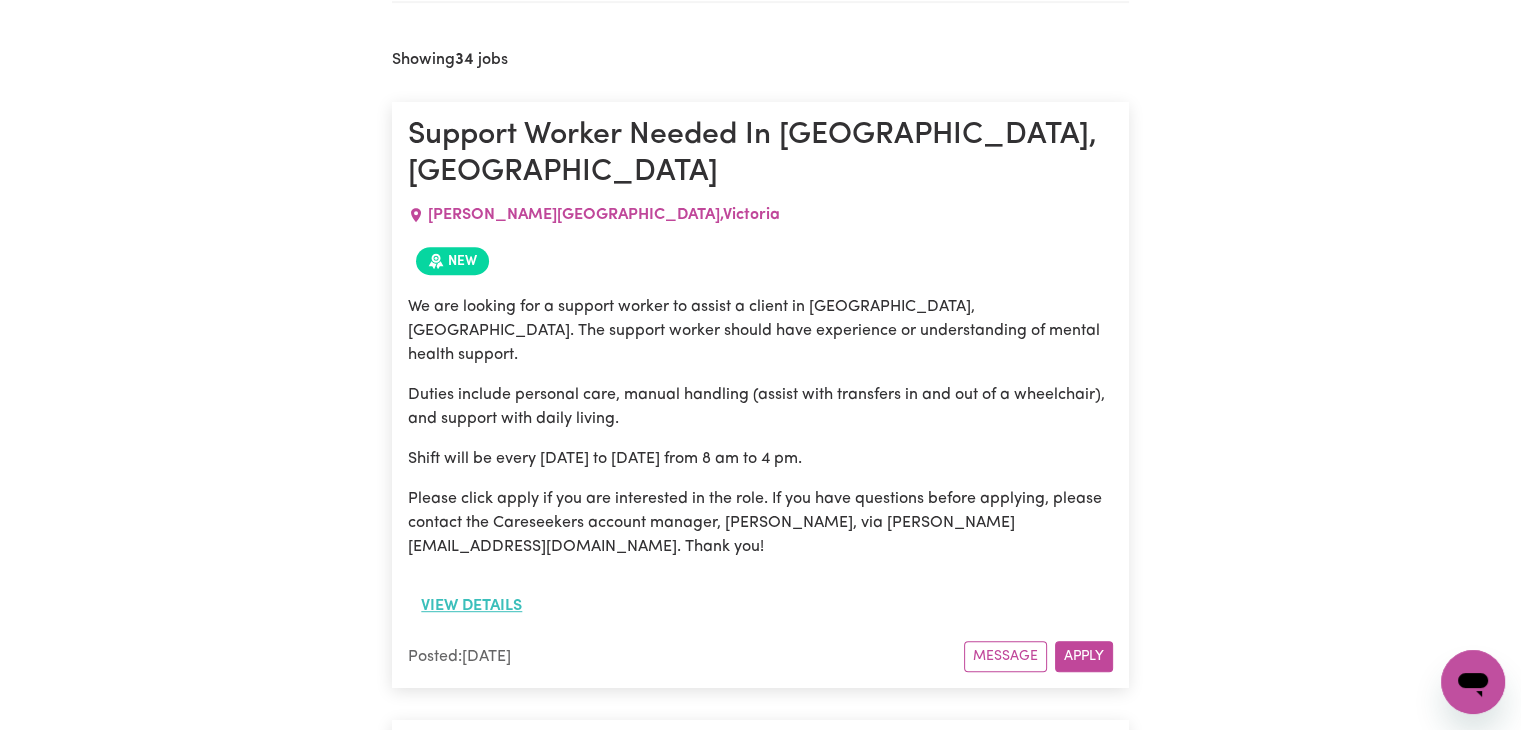 click on "View details" at bounding box center [471, 606] 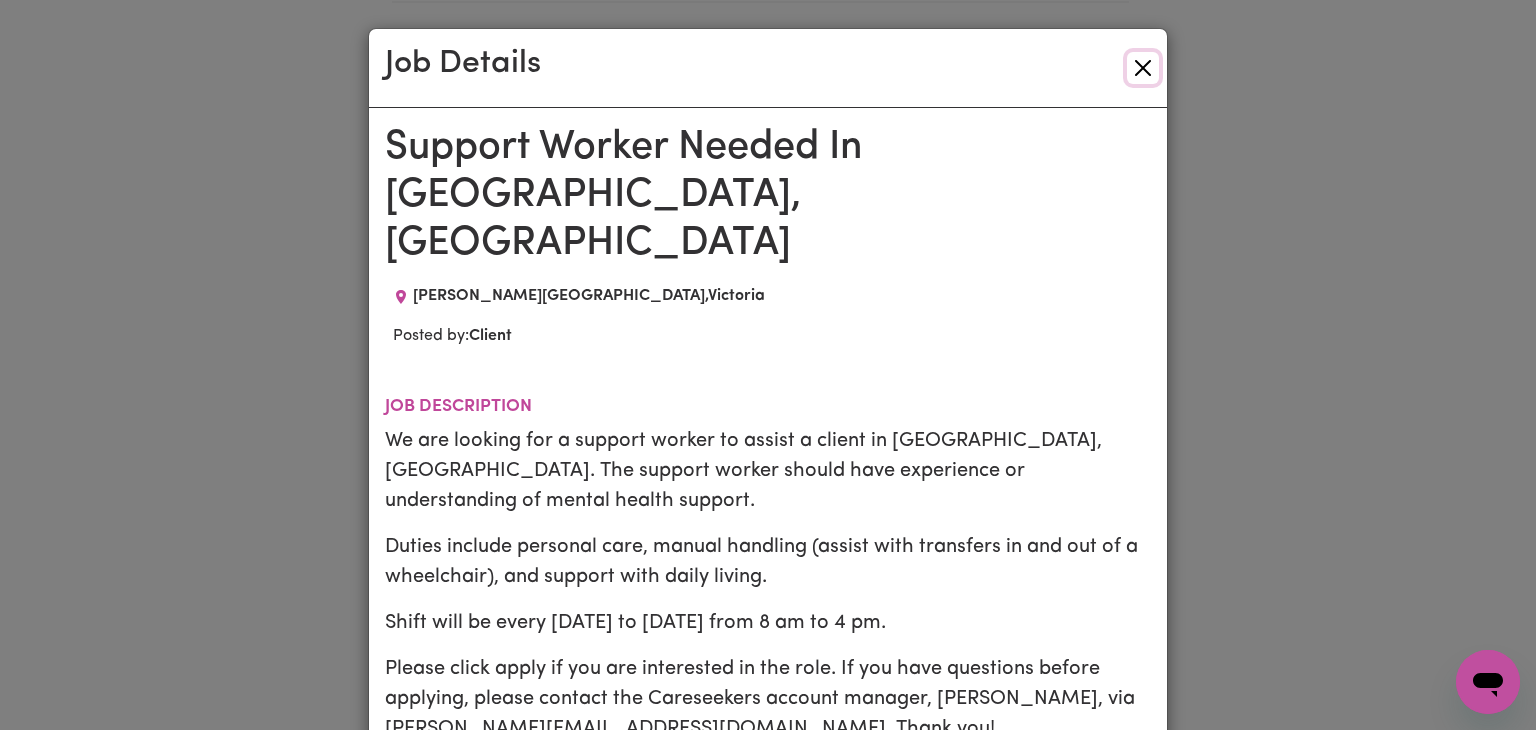click at bounding box center [1143, 68] 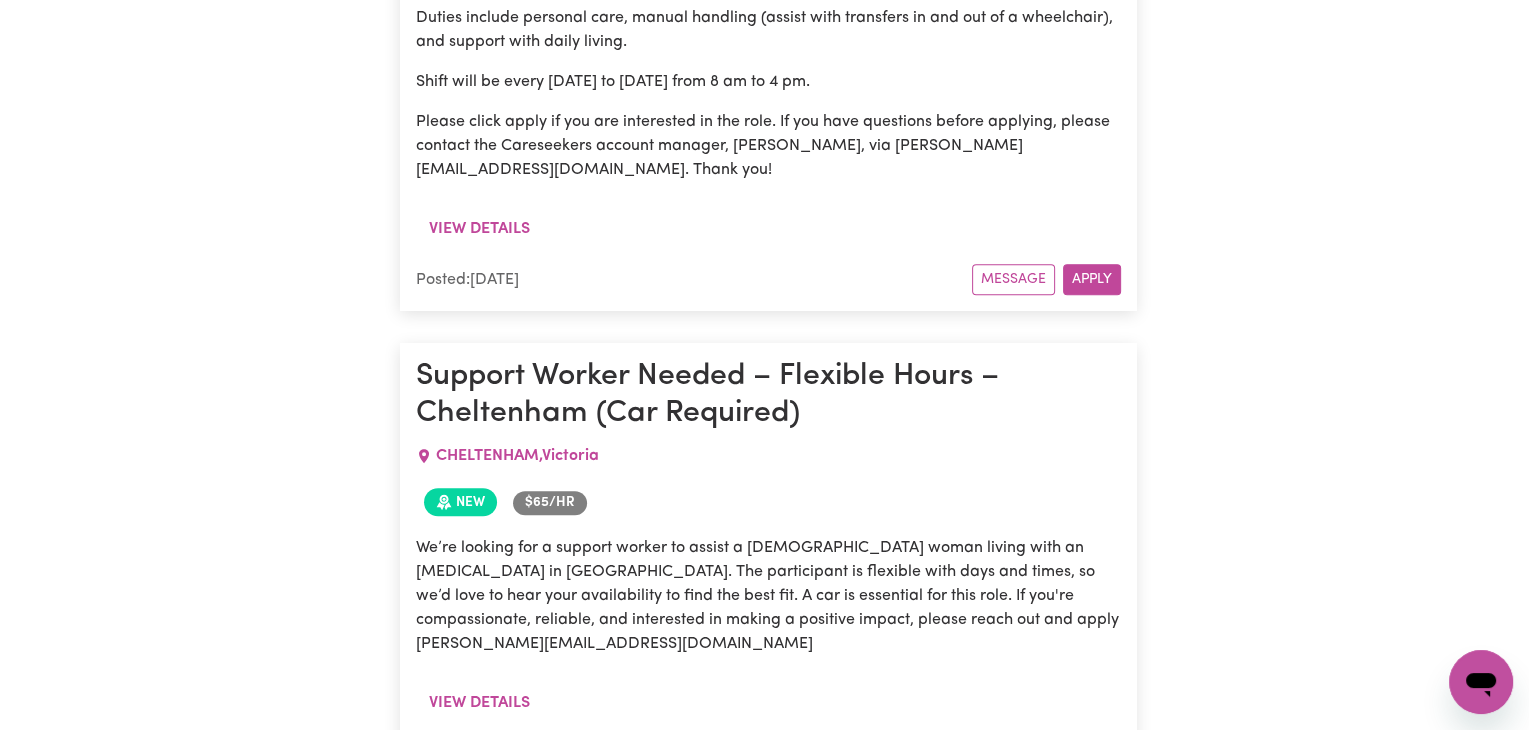 scroll, scrollTop: 1263, scrollLeft: 0, axis: vertical 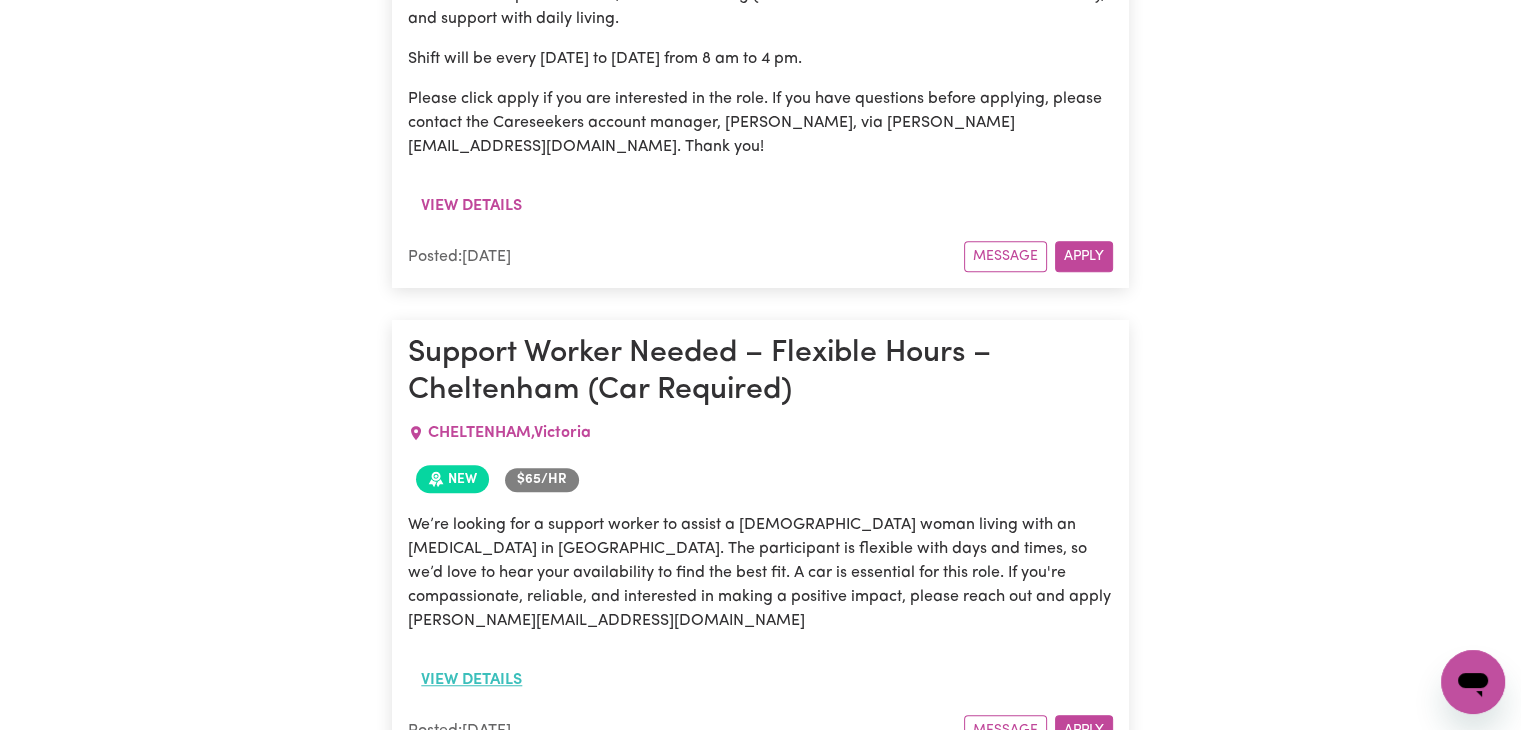 click on "View details" at bounding box center (471, 680) 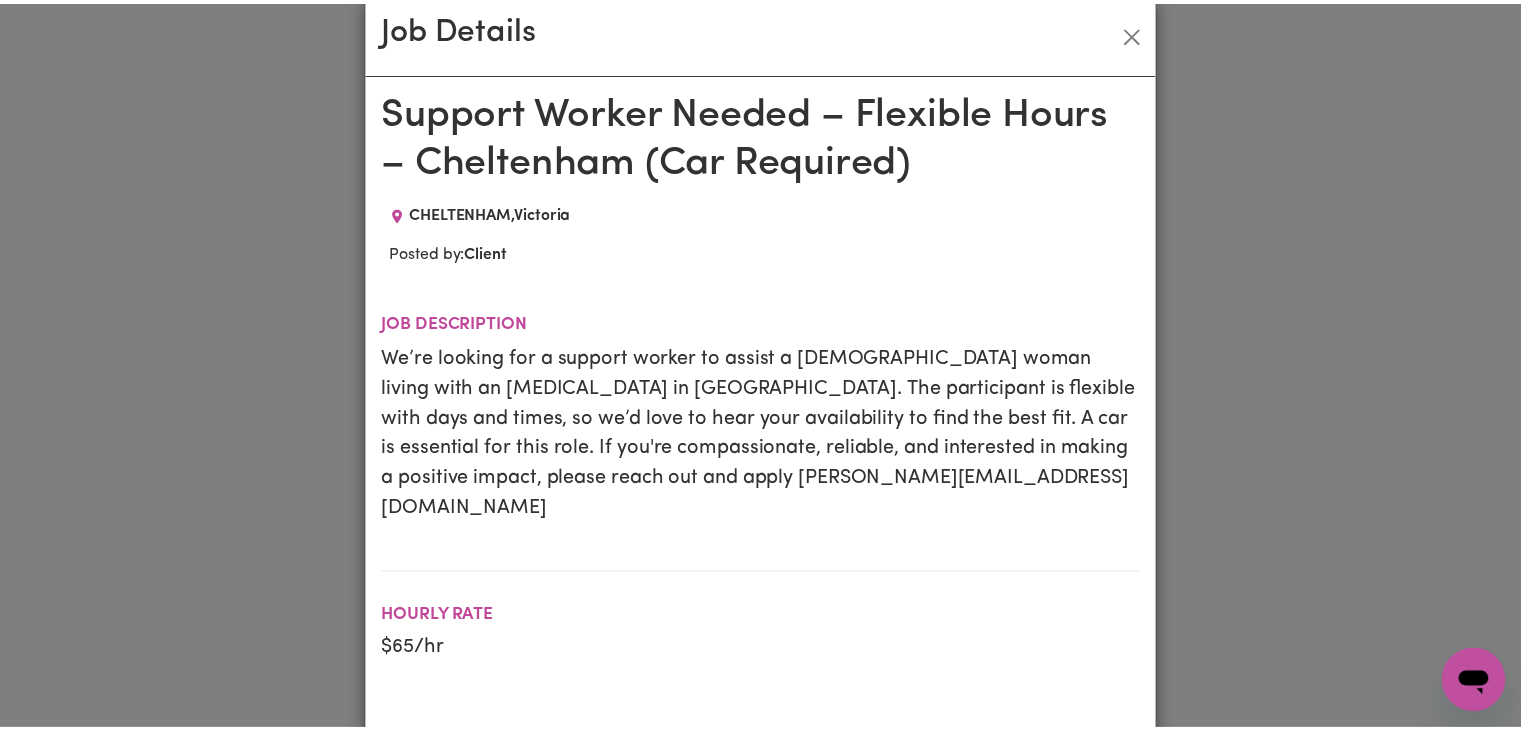 scroll, scrollTop: 0, scrollLeft: 0, axis: both 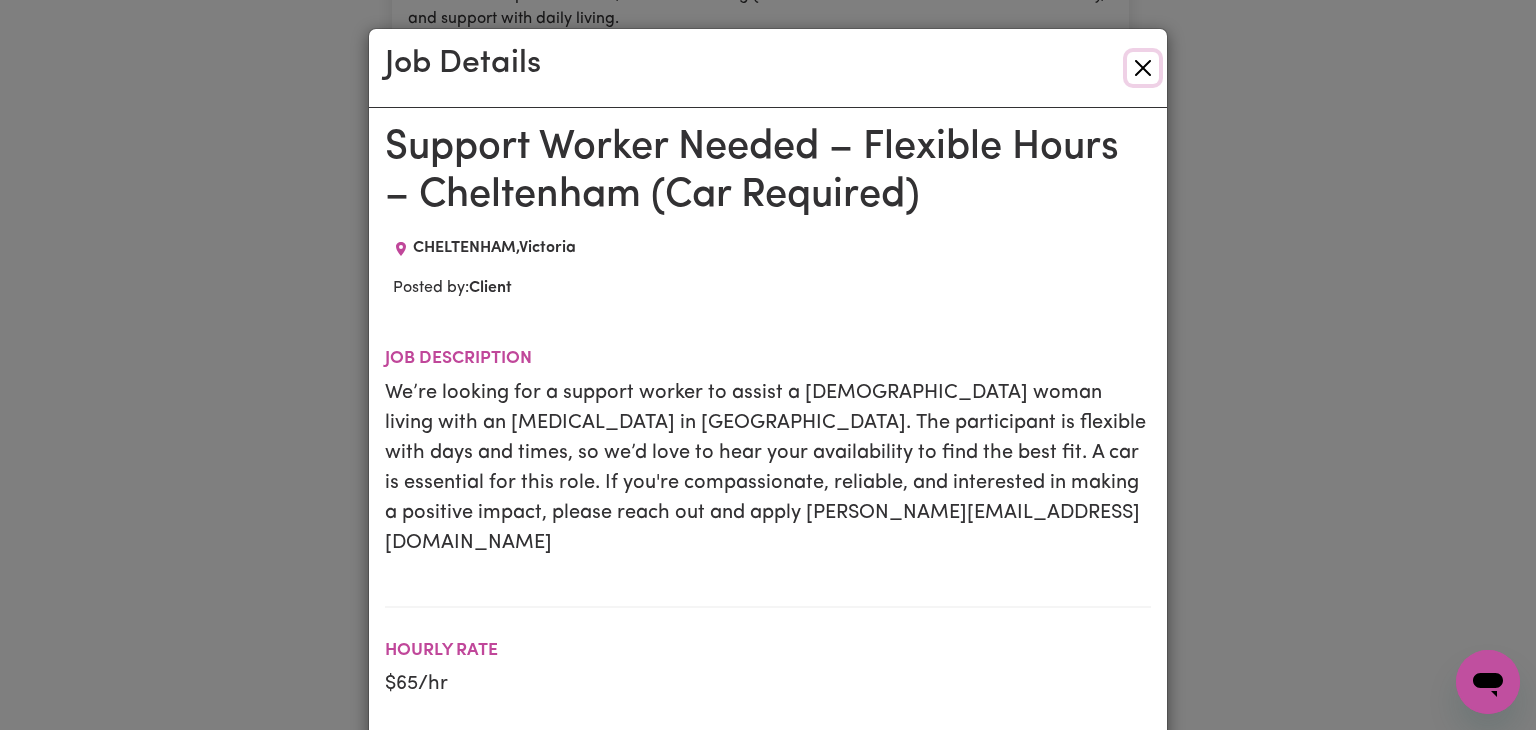 click at bounding box center (1143, 68) 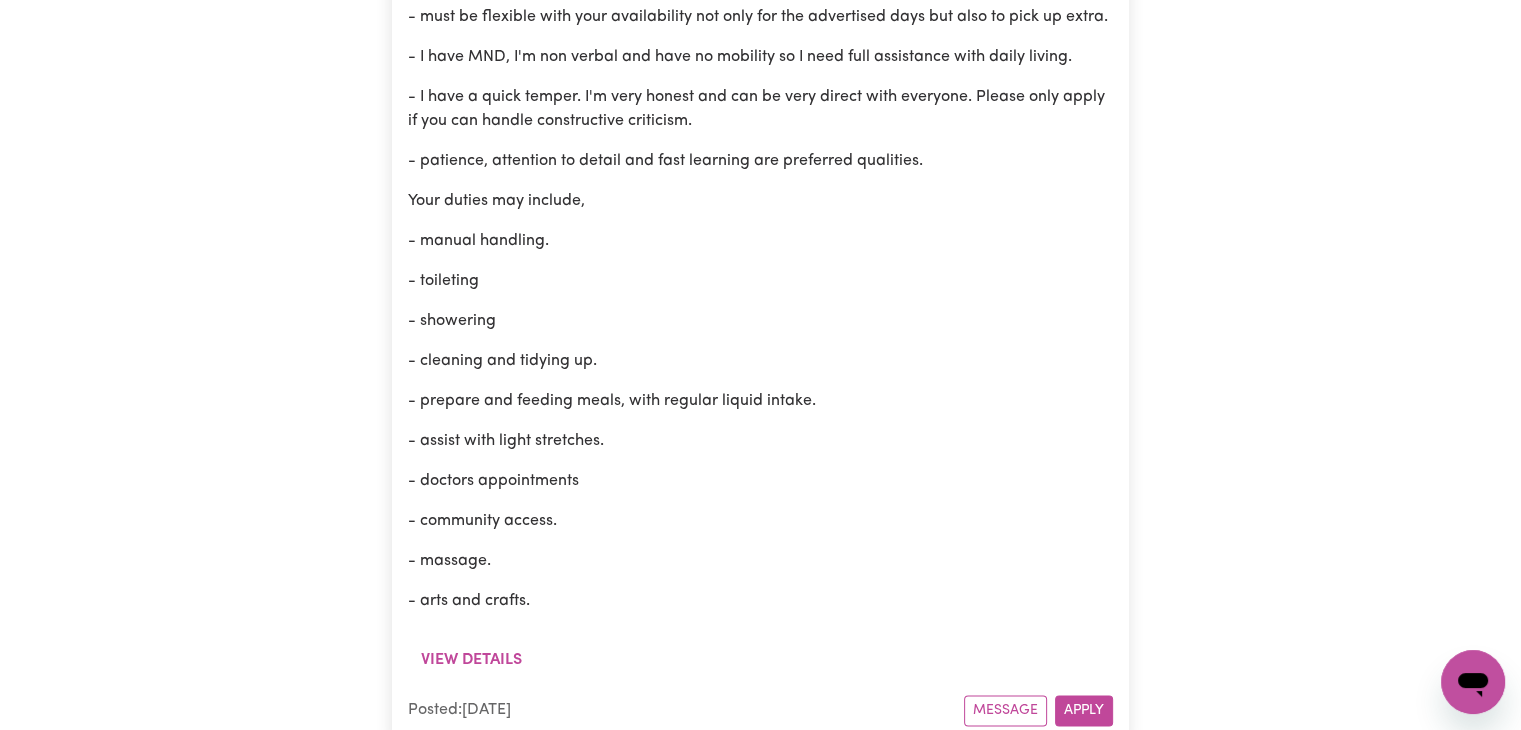 scroll, scrollTop: 2563, scrollLeft: 0, axis: vertical 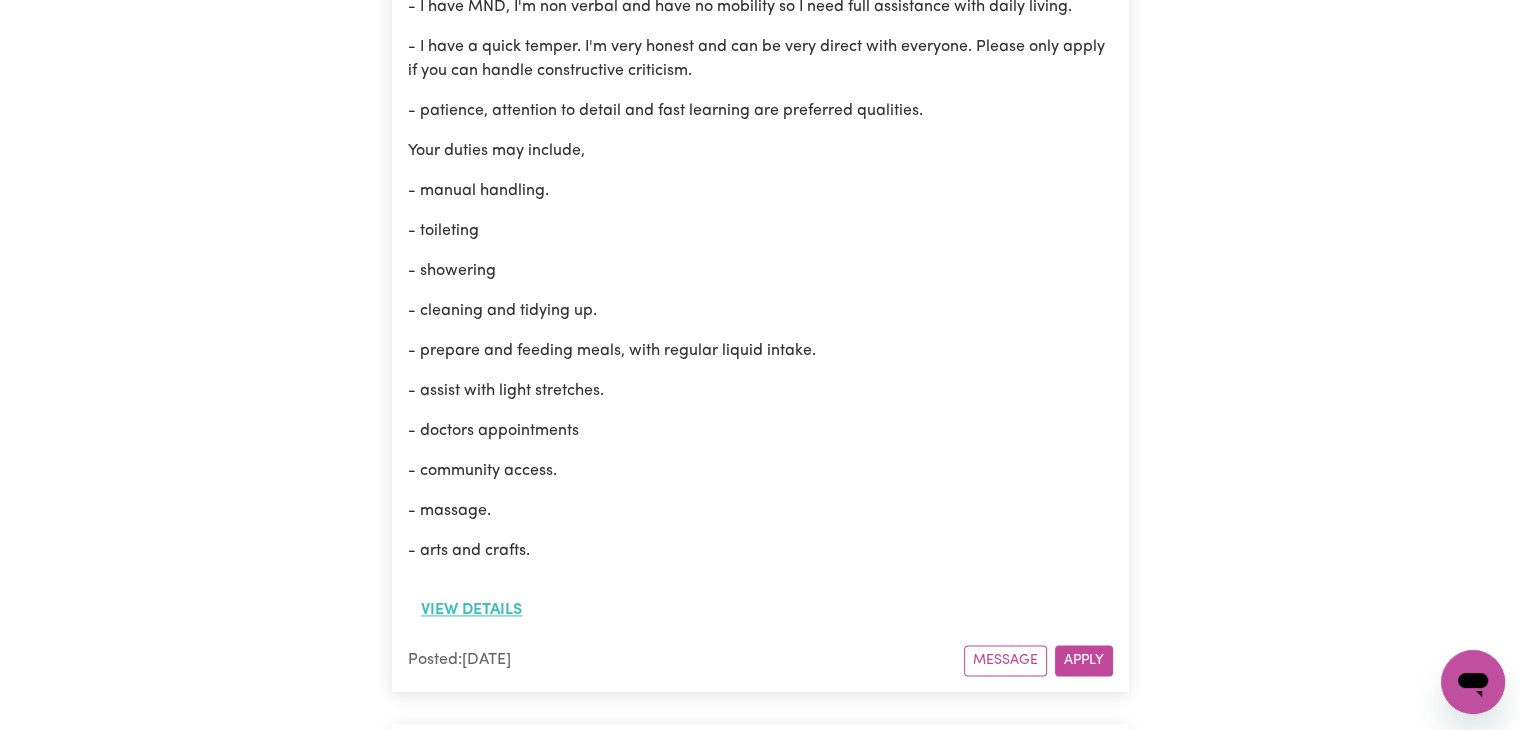 click on "View details" at bounding box center (471, 610) 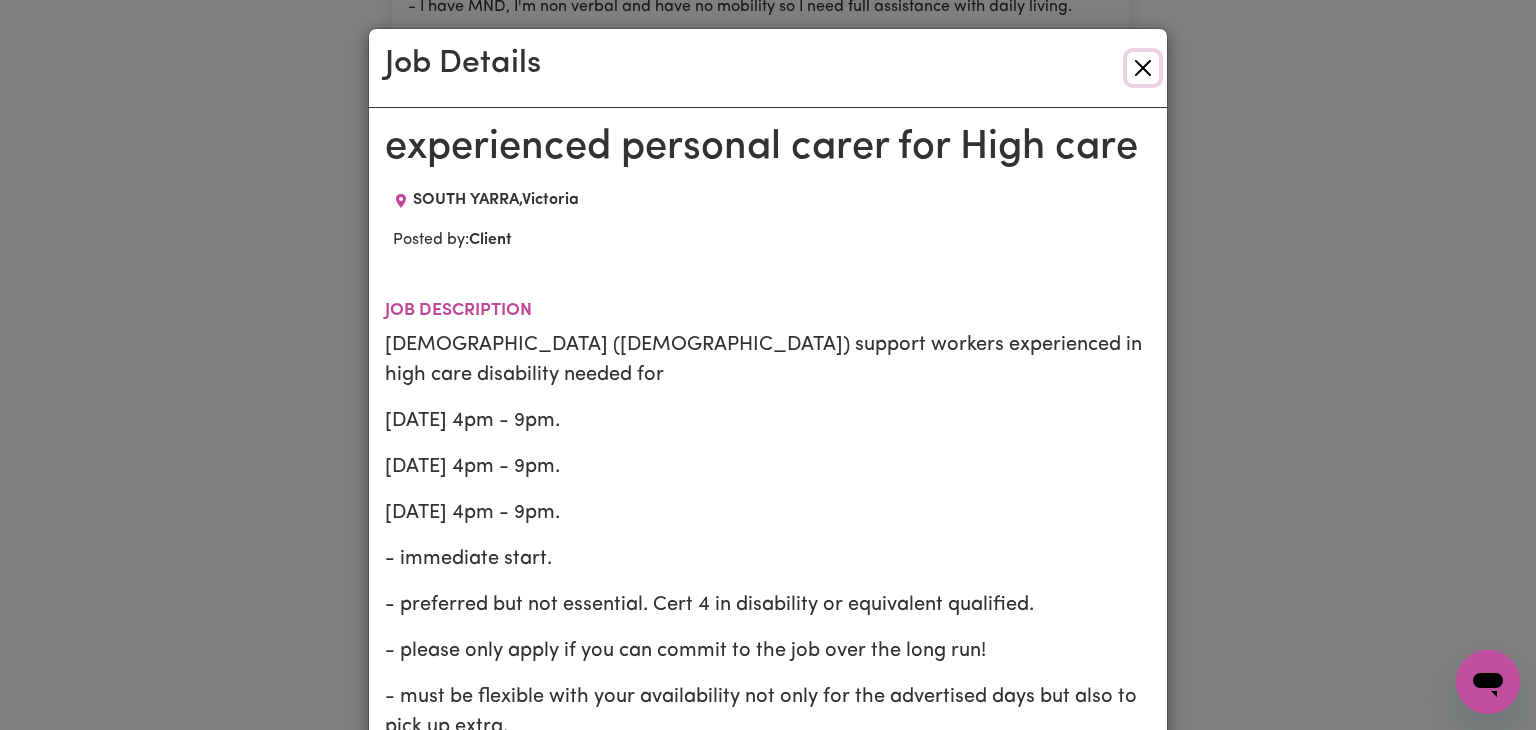 click at bounding box center [1143, 68] 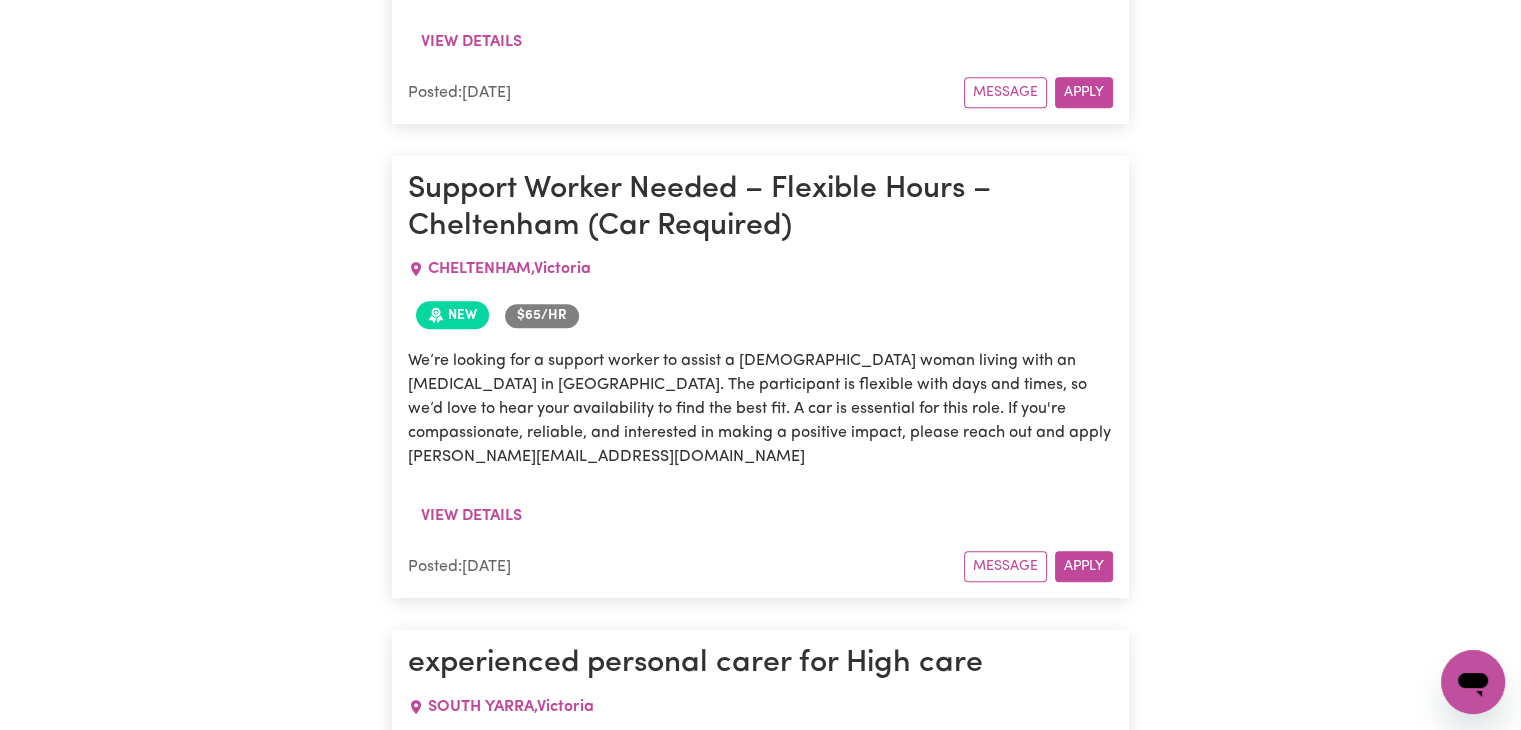 scroll, scrollTop: 1463, scrollLeft: 0, axis: vertical 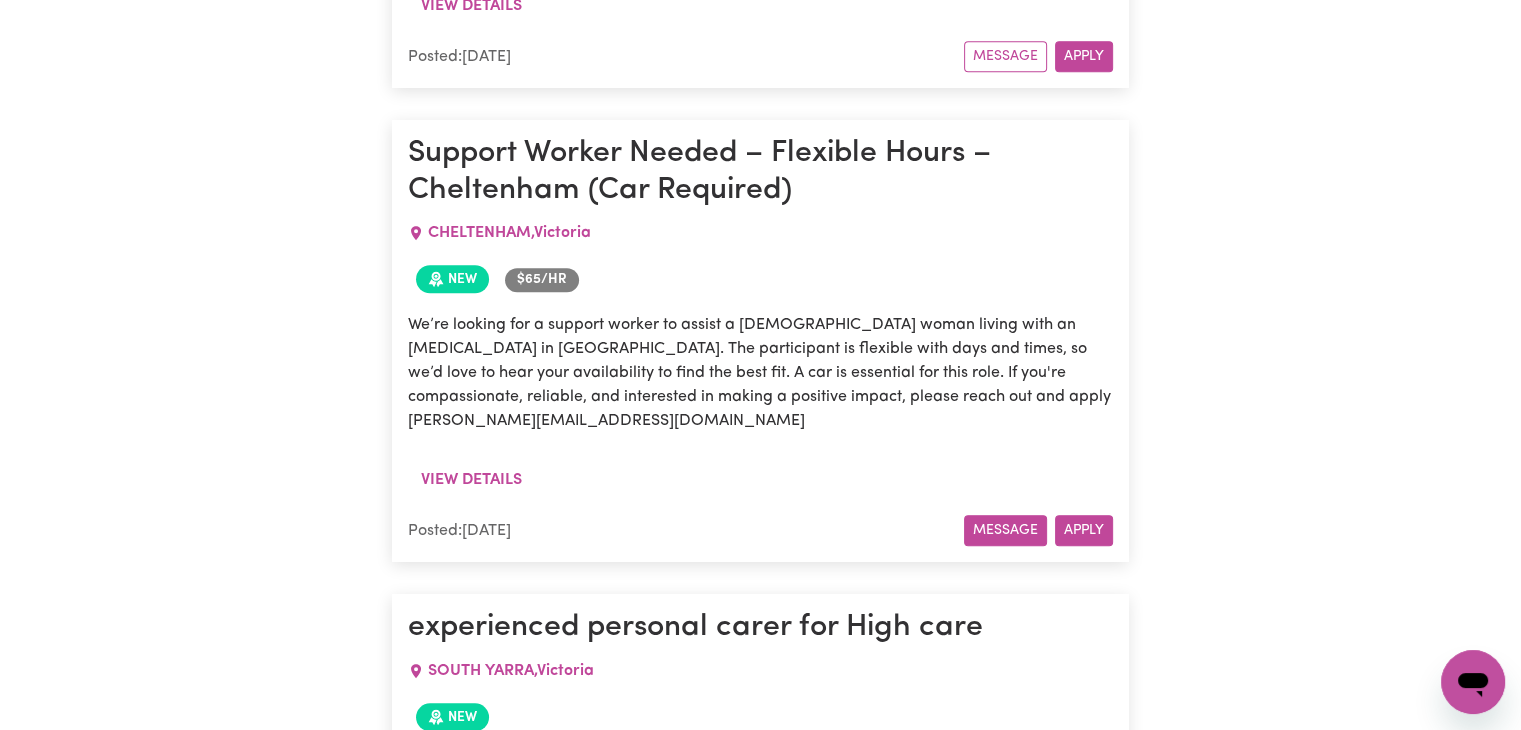 click on "Message" at bounding box center [1005, 530] 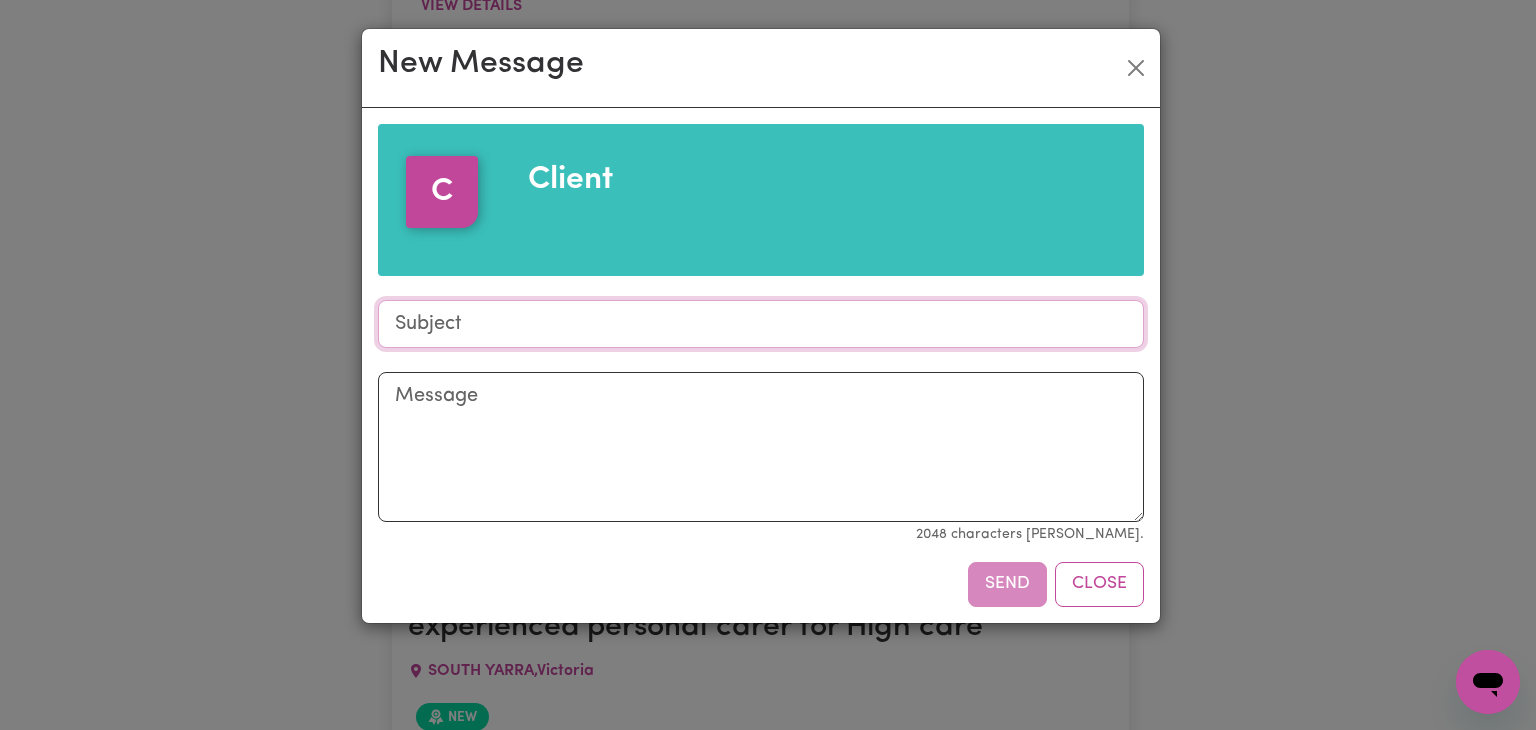 click on "Subject" at bounding box center [761, 324] 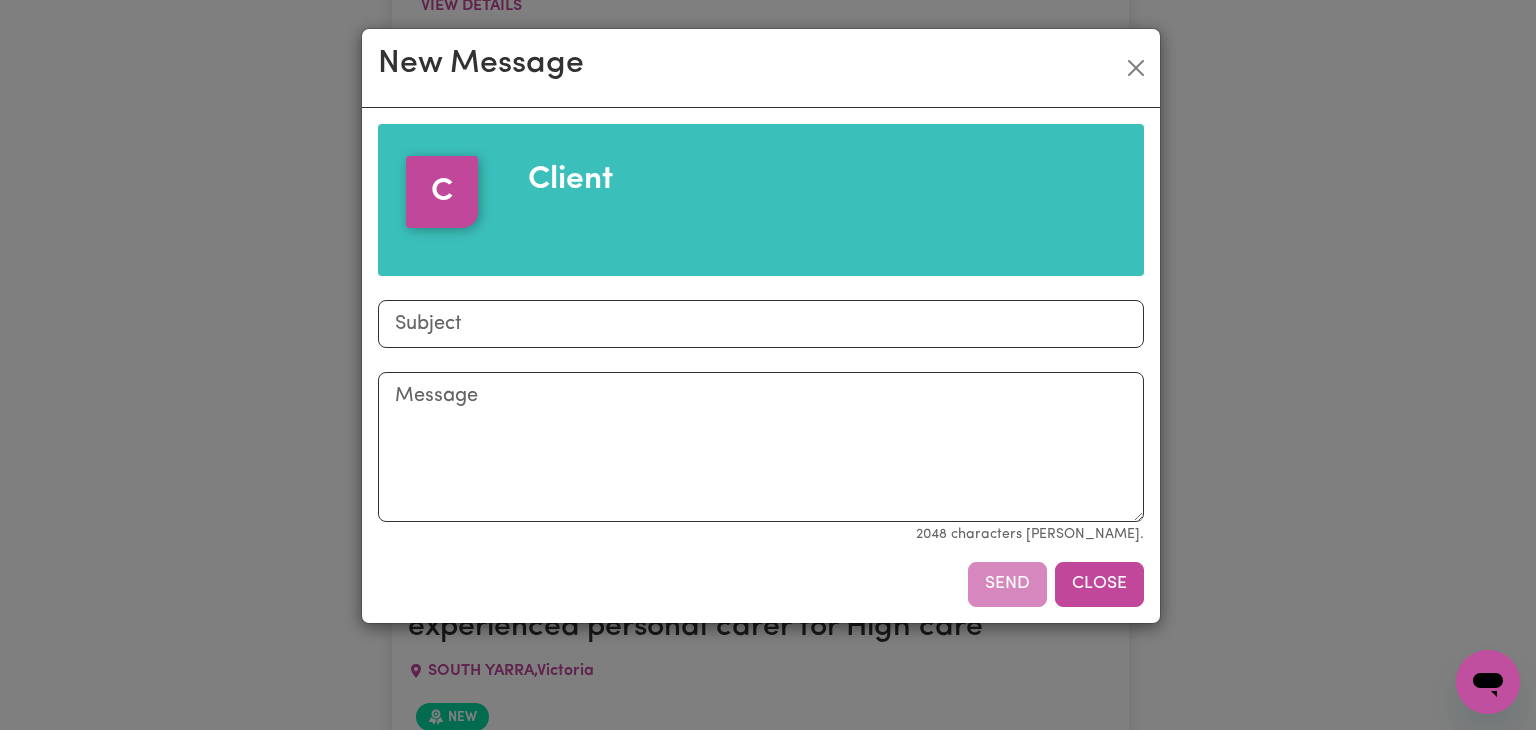 click on "Close" at bounding box center (1099, 584) 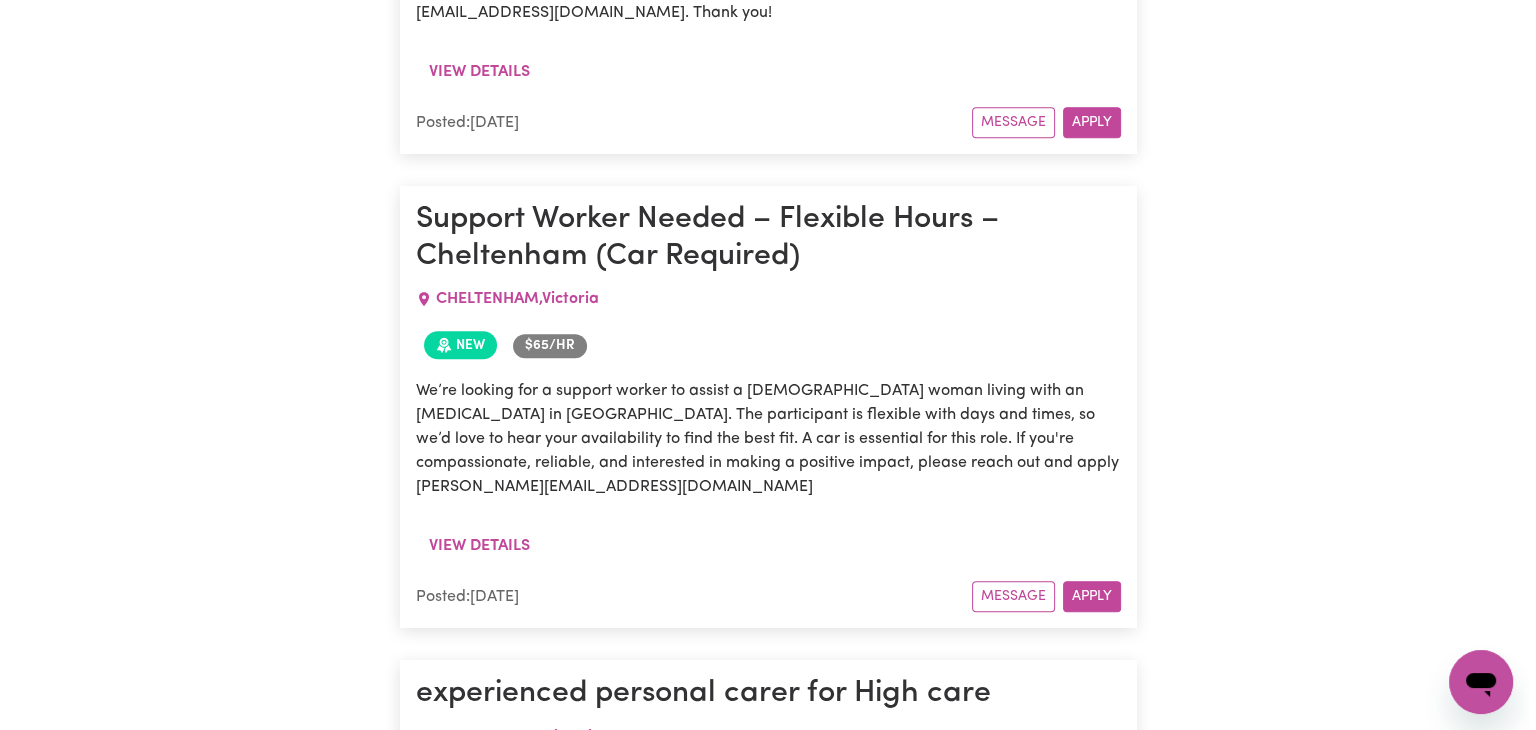 scroll, scrollTop: 1363, scrollLeft: 0, axis: vertical 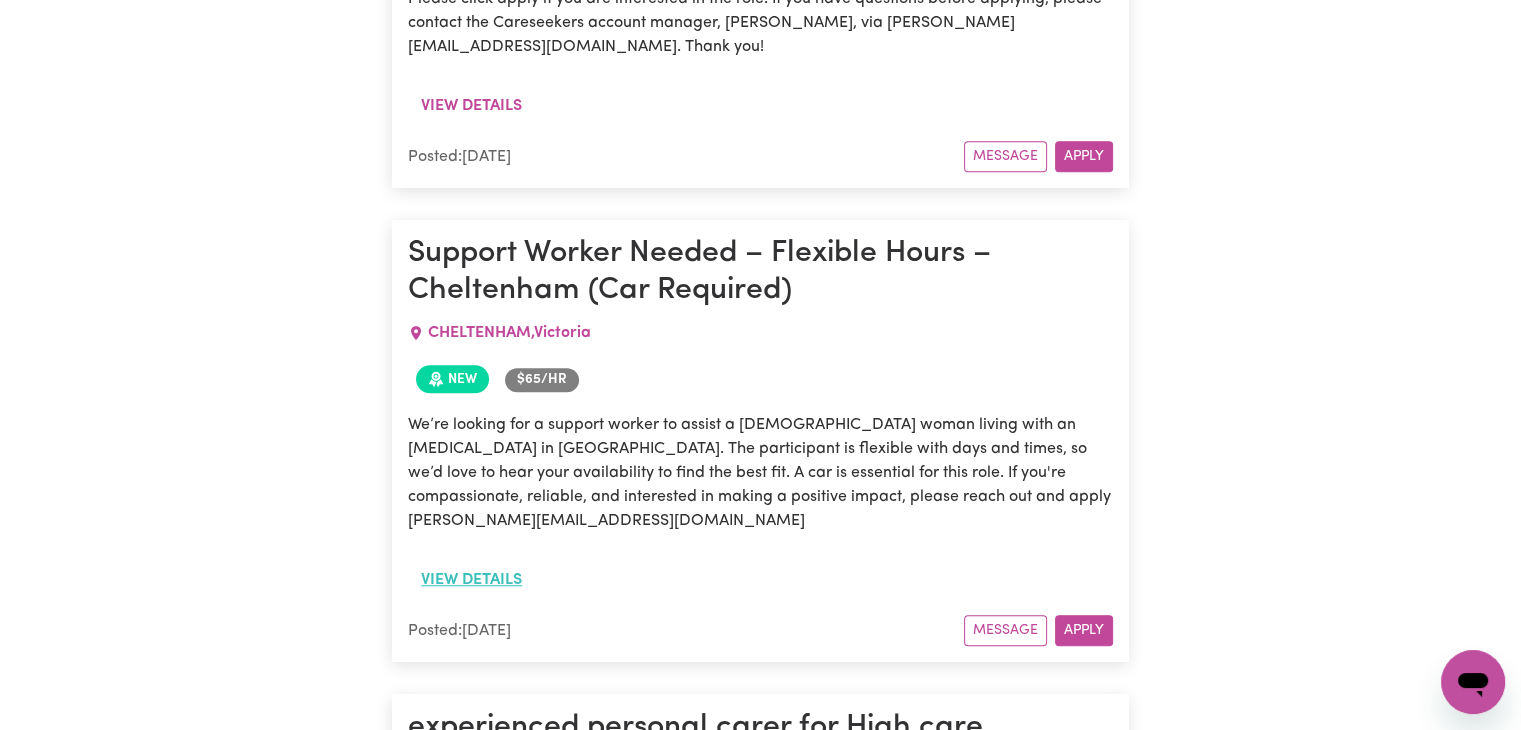 click on "View details" at bounding box center (471, 580) 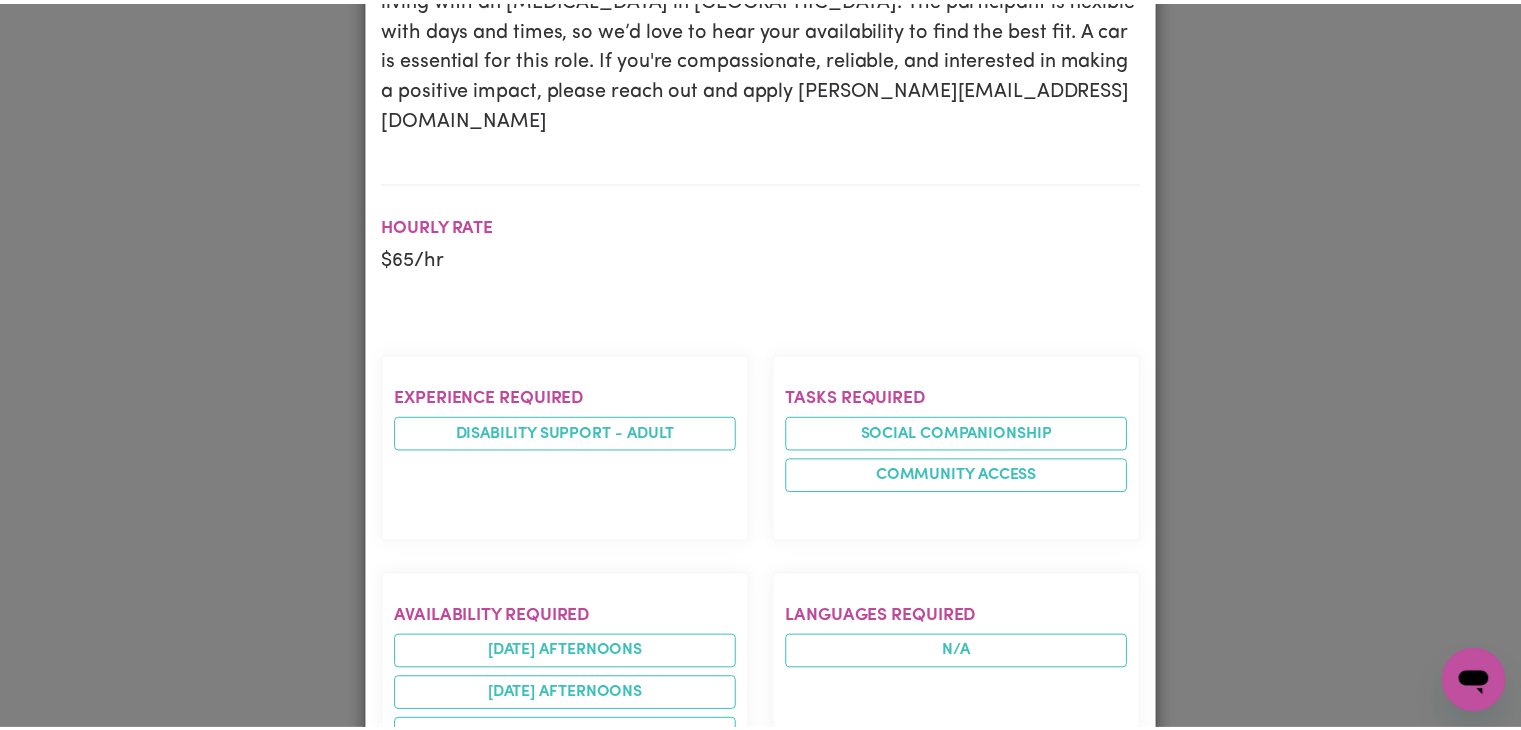 scroll, scrollTop: 0, scrollLeft: 0, axis: both 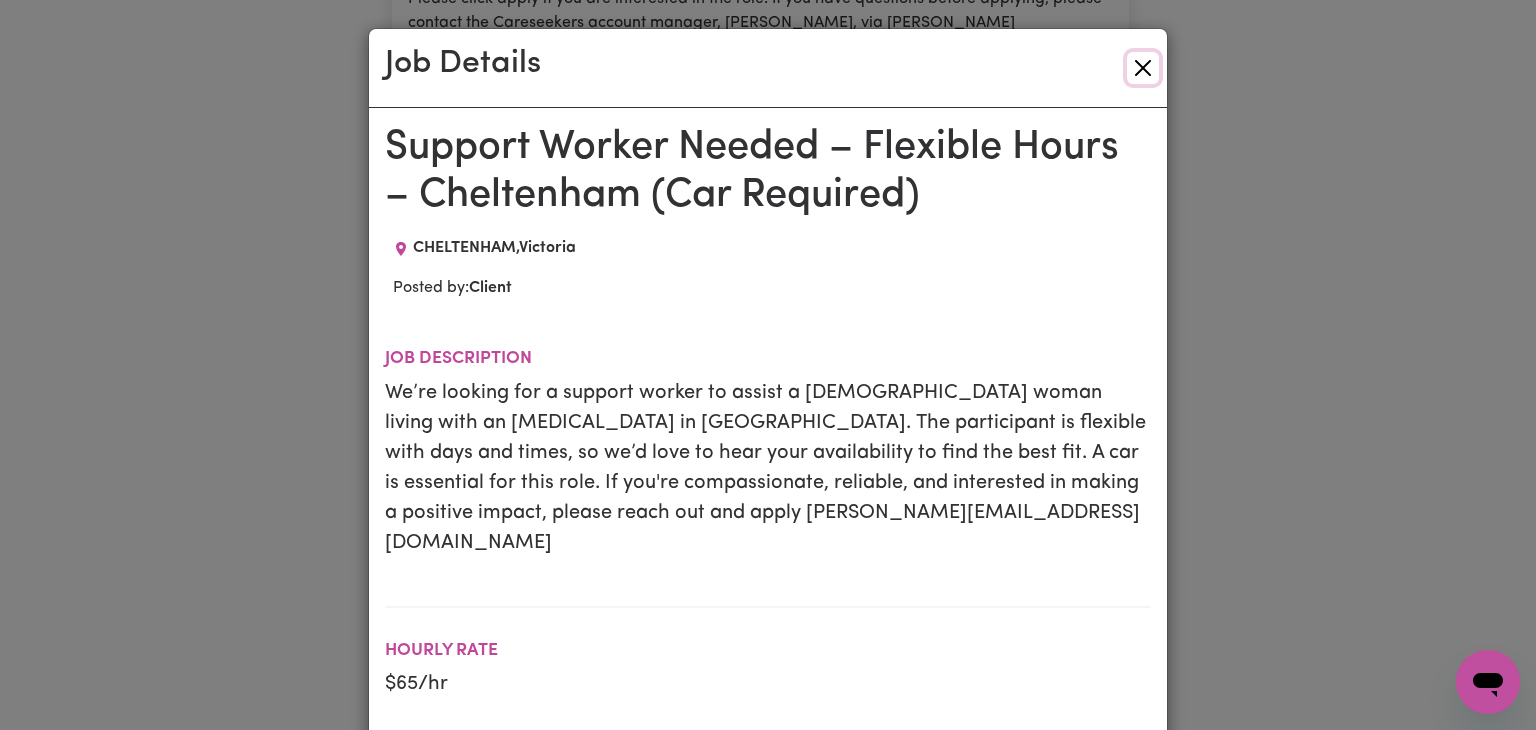 click at bounding box center (1143, 68) 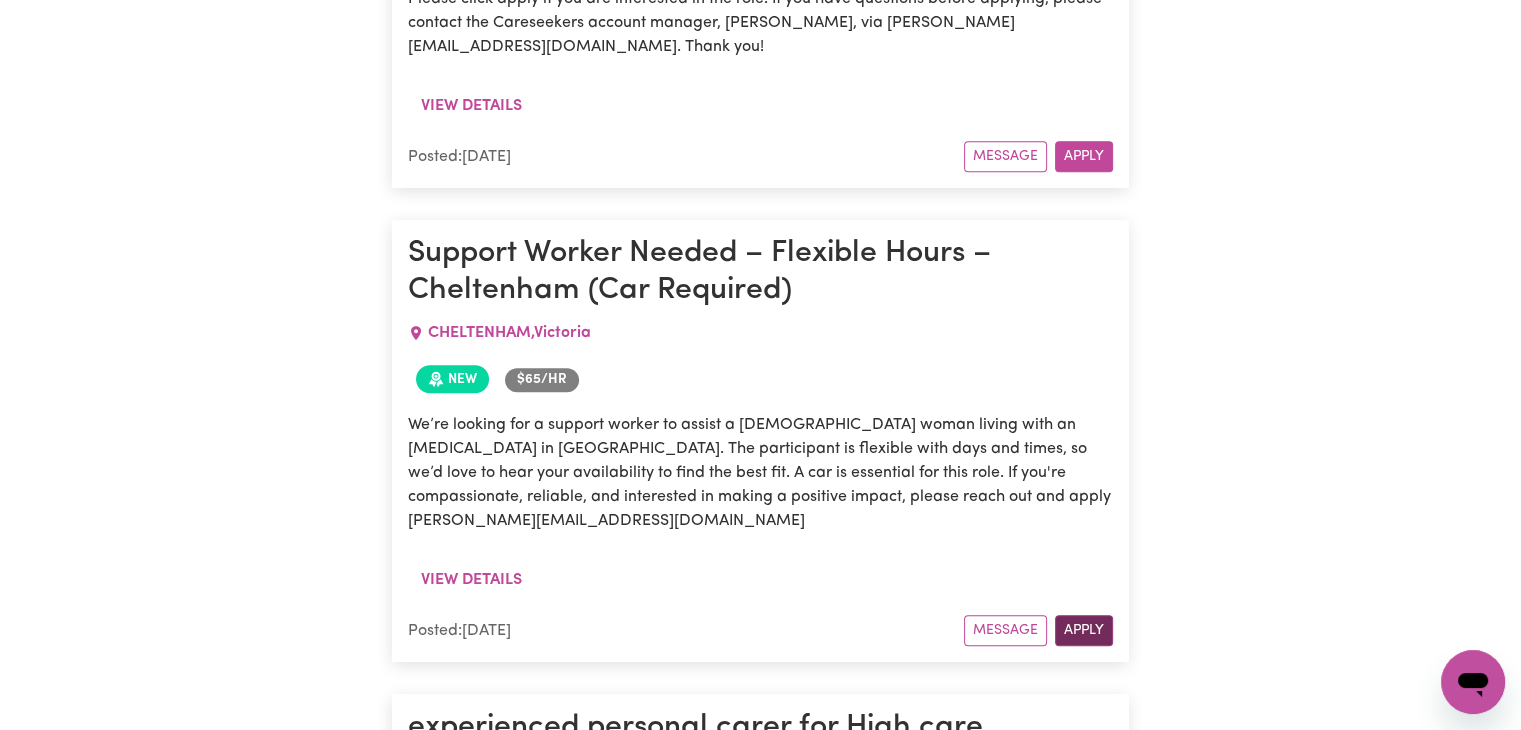 click on "Apply" at bounding box center [1084, 630] 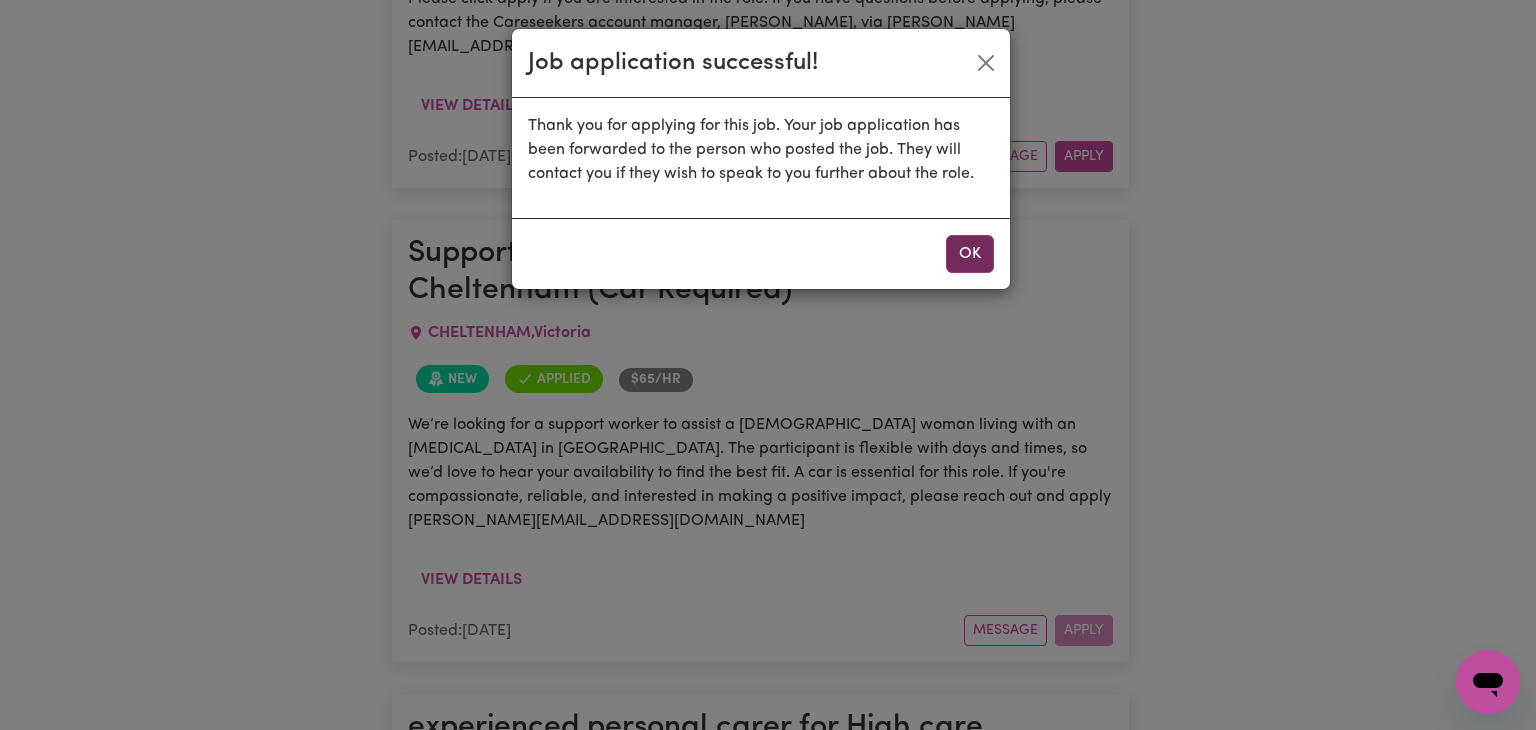 click on "OK" at bounding box center (970, 254) 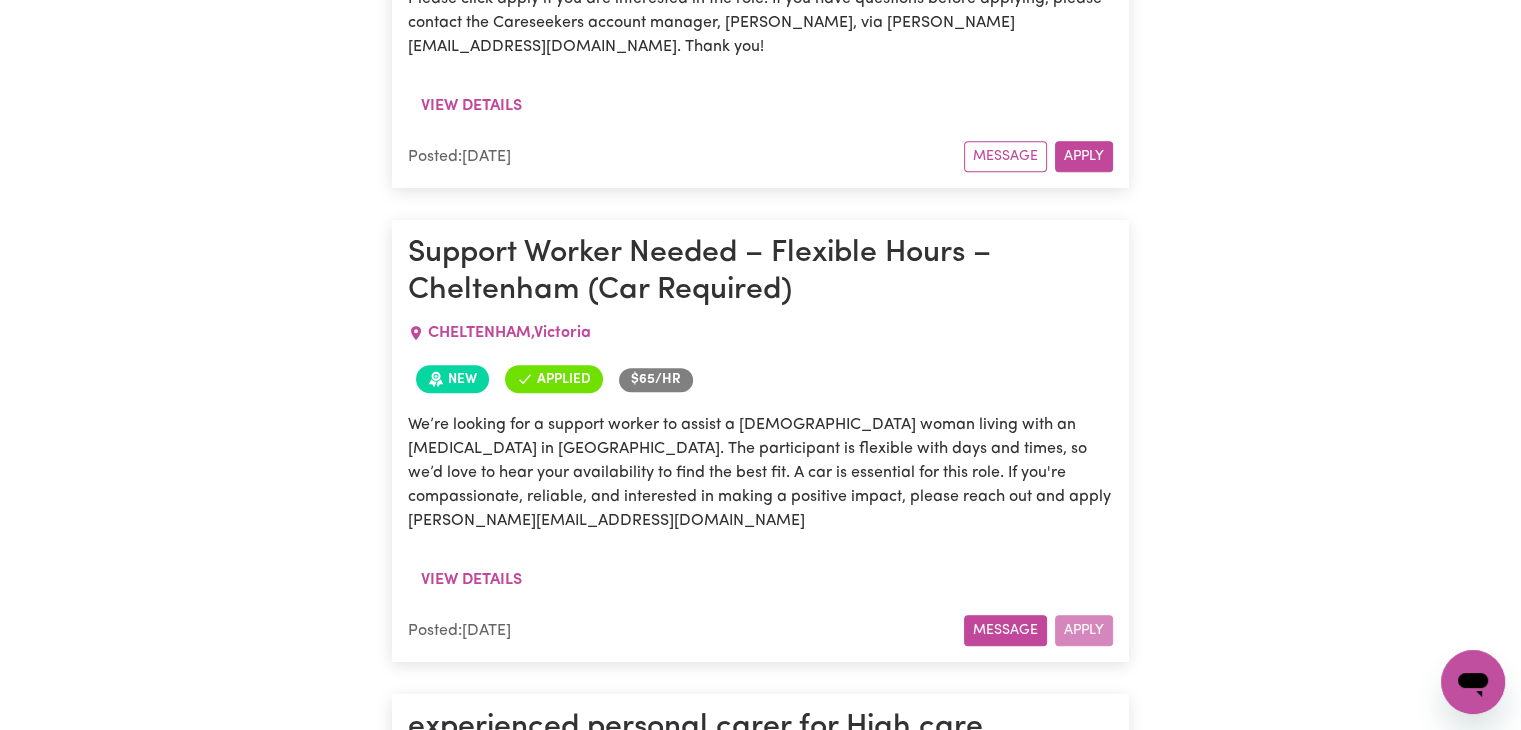 click on "Message" at bounding box center [1005, 630] 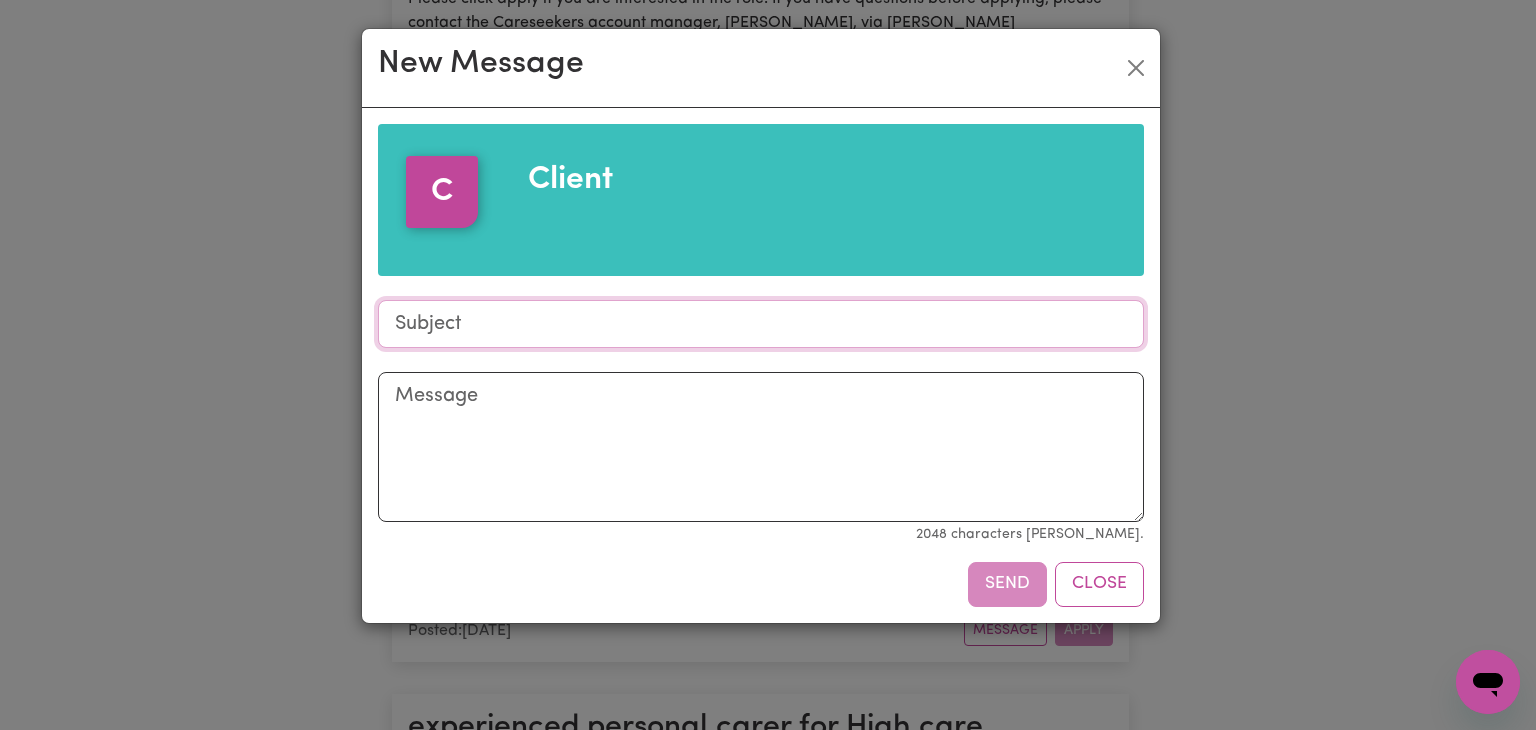 click on "Subject" at bounding box center (761, 324) 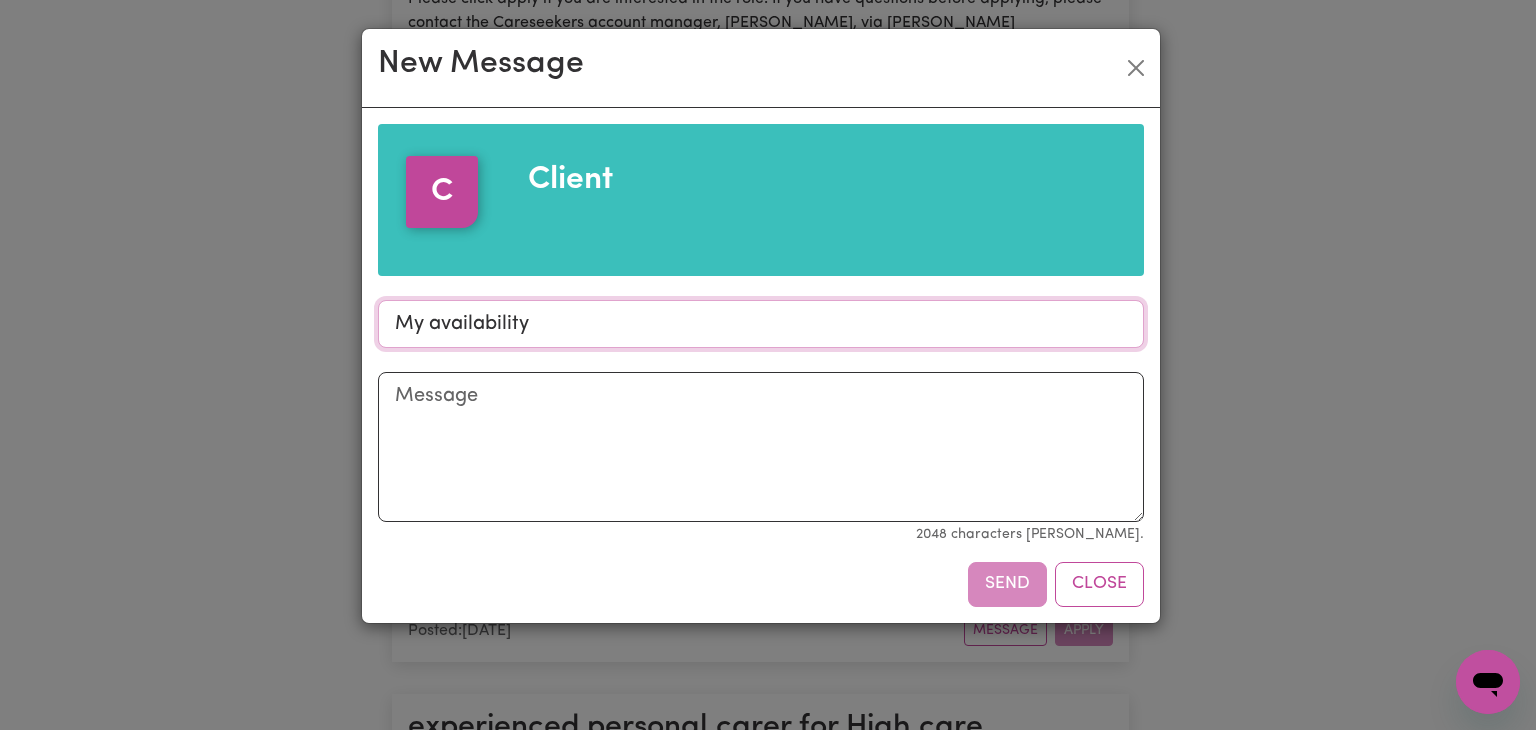 type on "My availability" 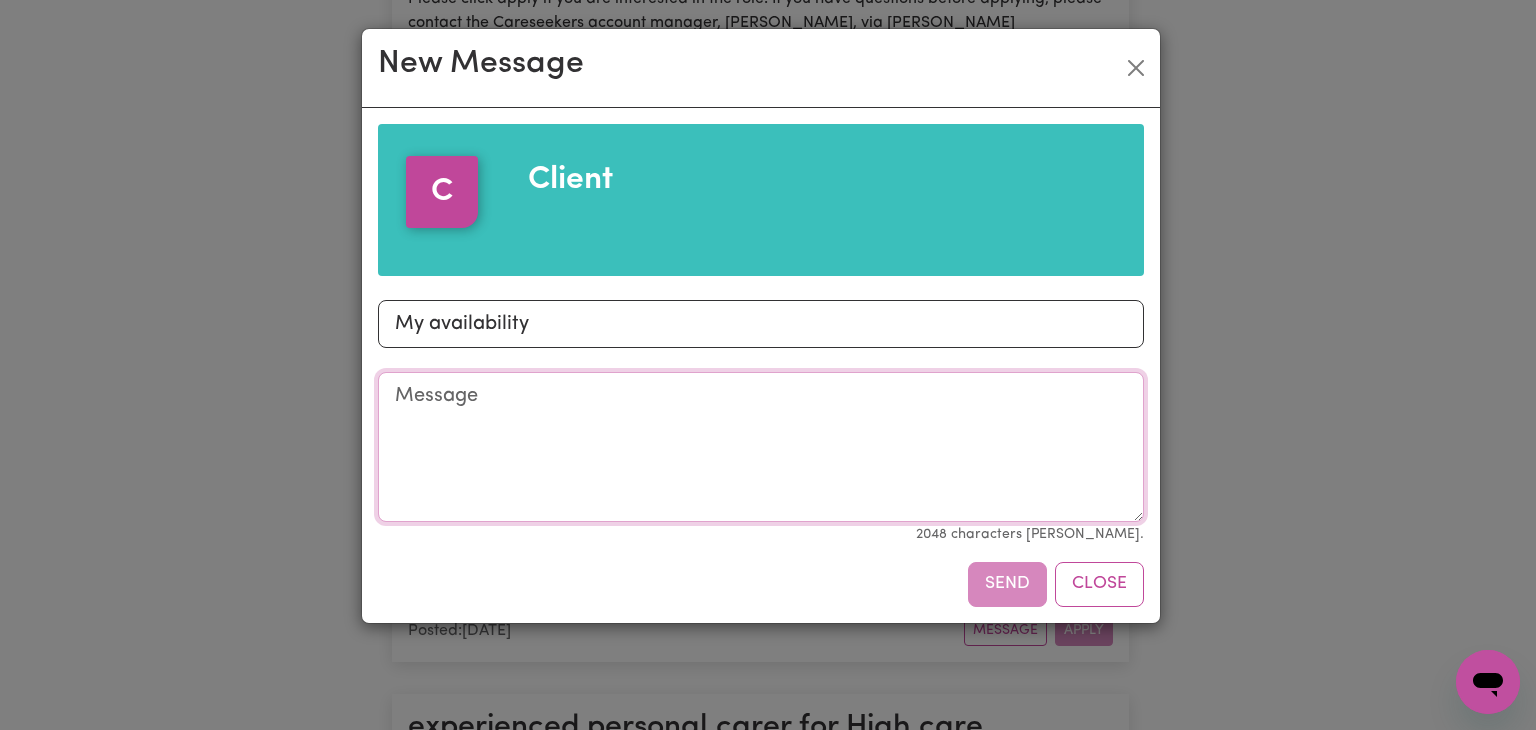 click on "Message" at bounding box center [761, 447] 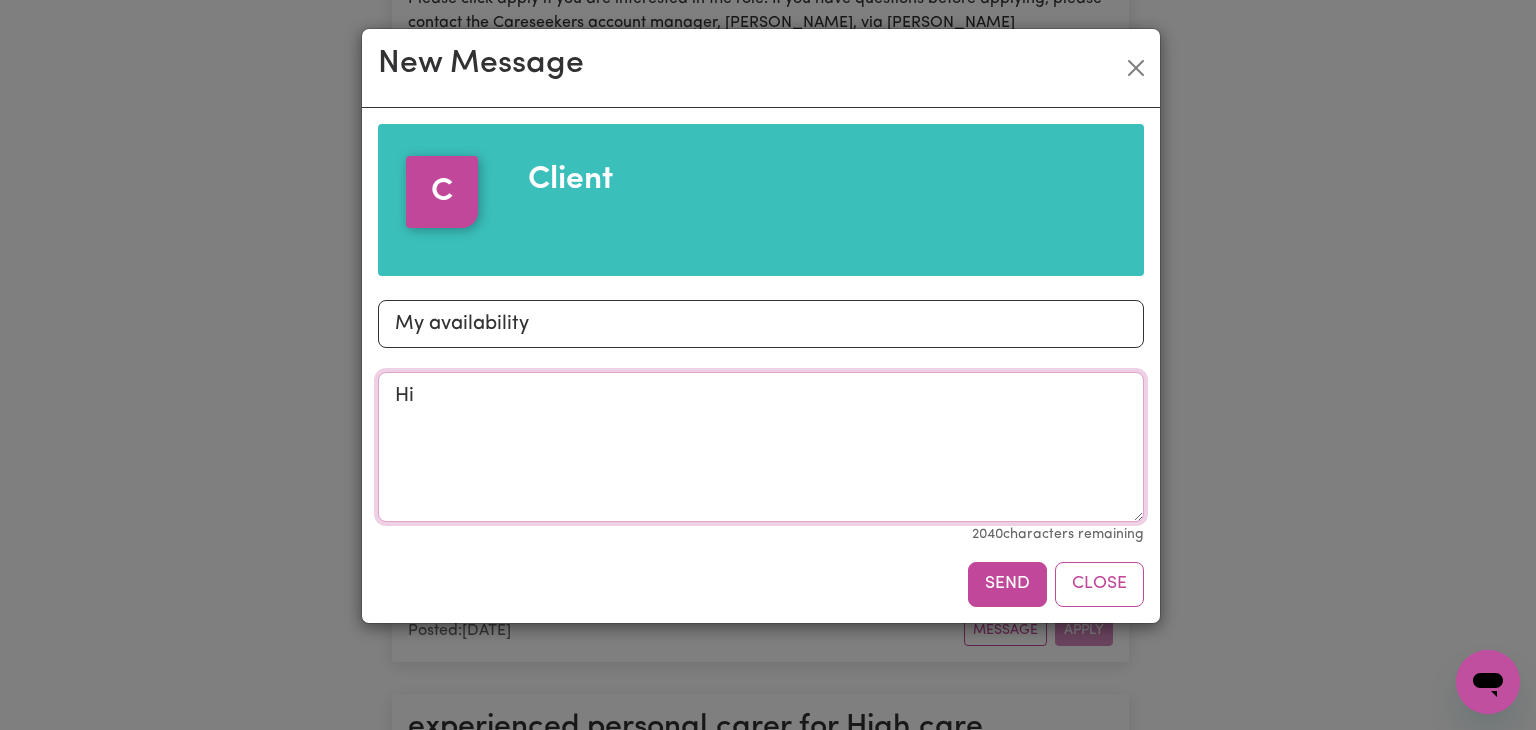 type on "H" 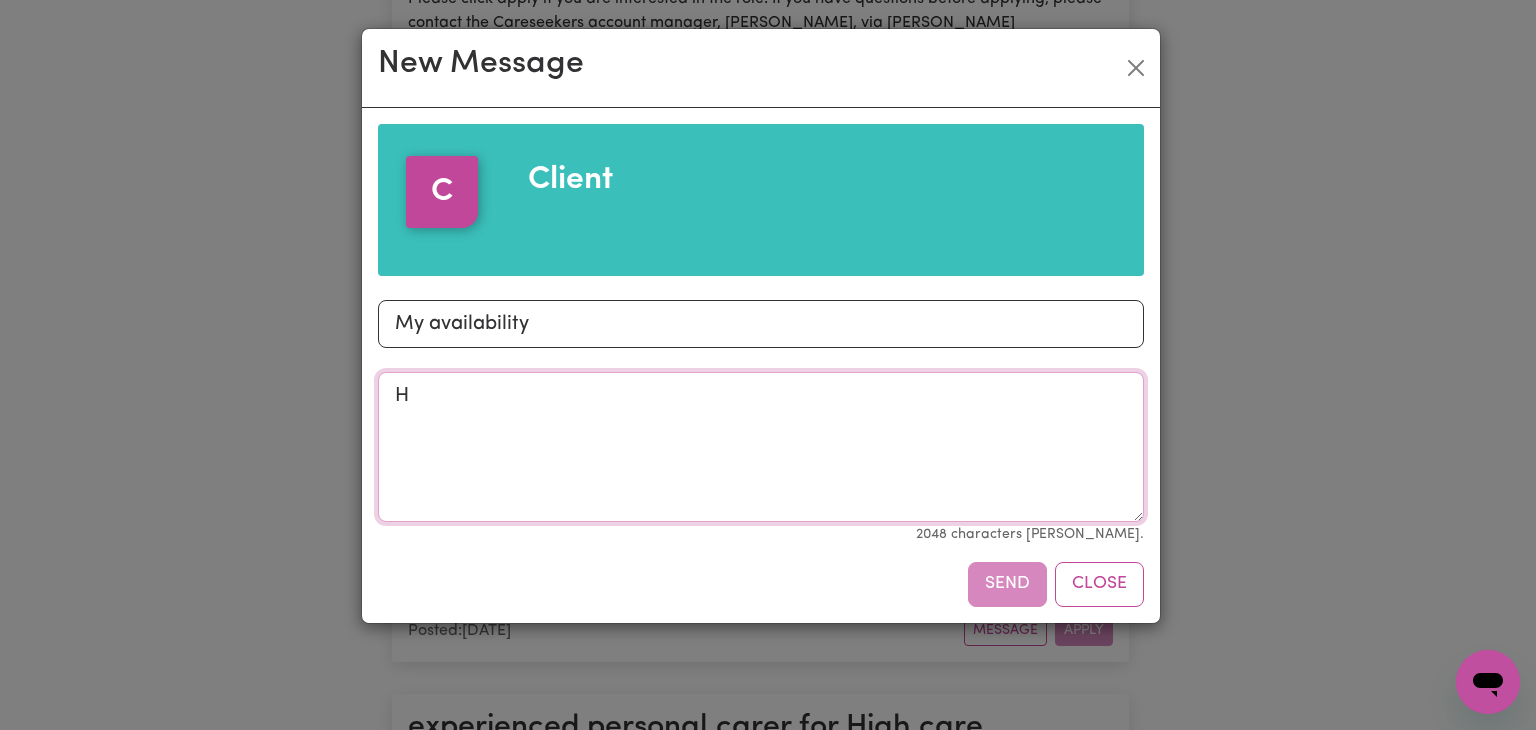 type 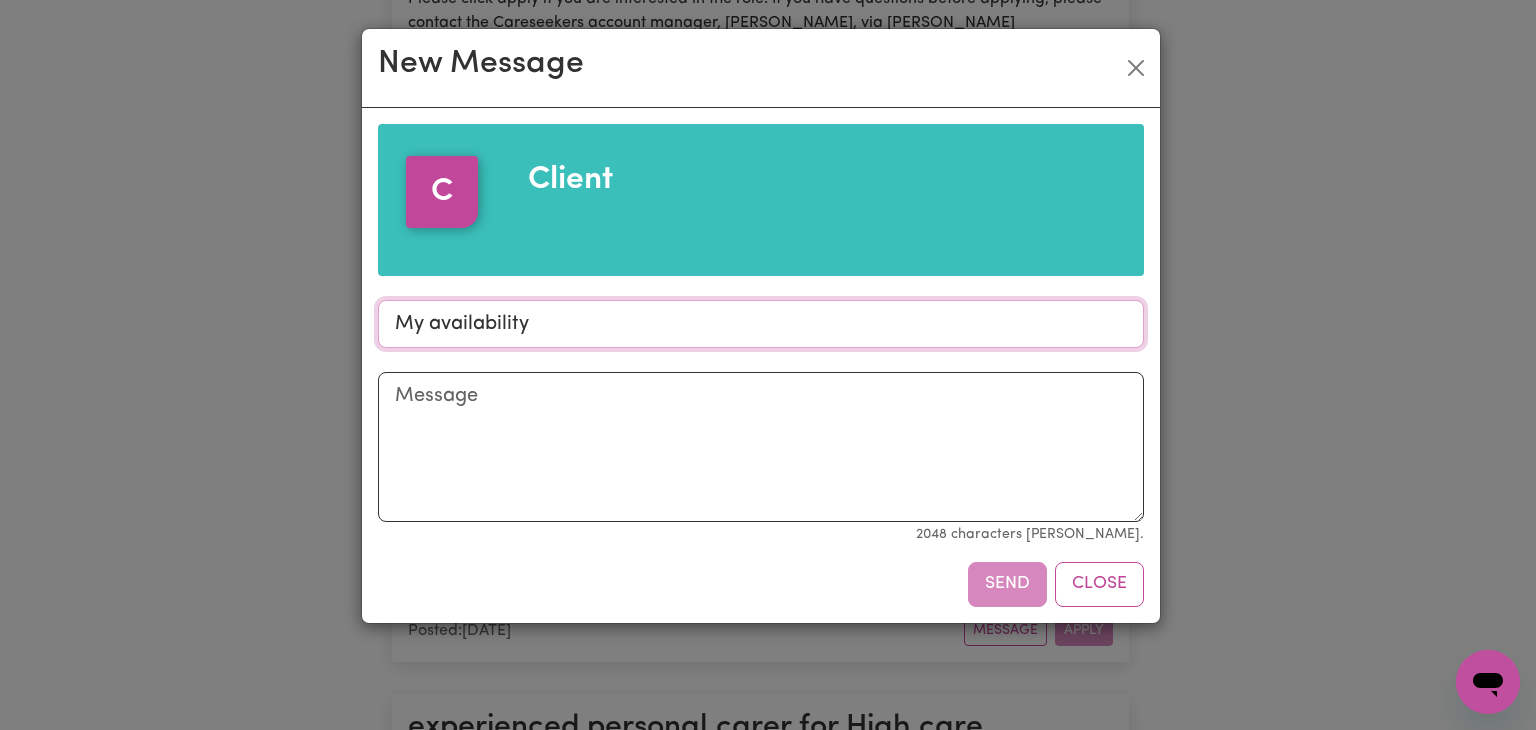 click on "My availability" at bounding box center [761, 324] 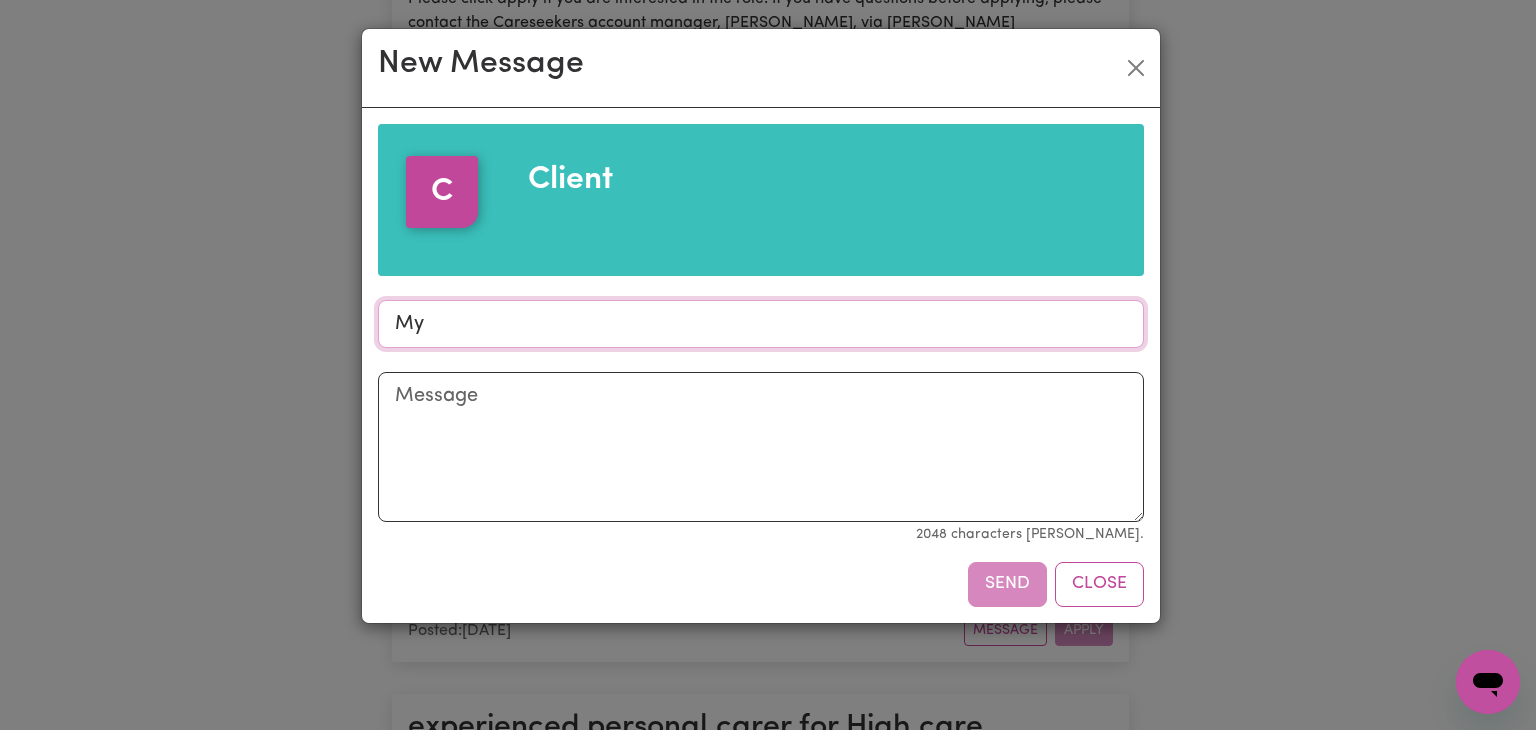 type on "M" 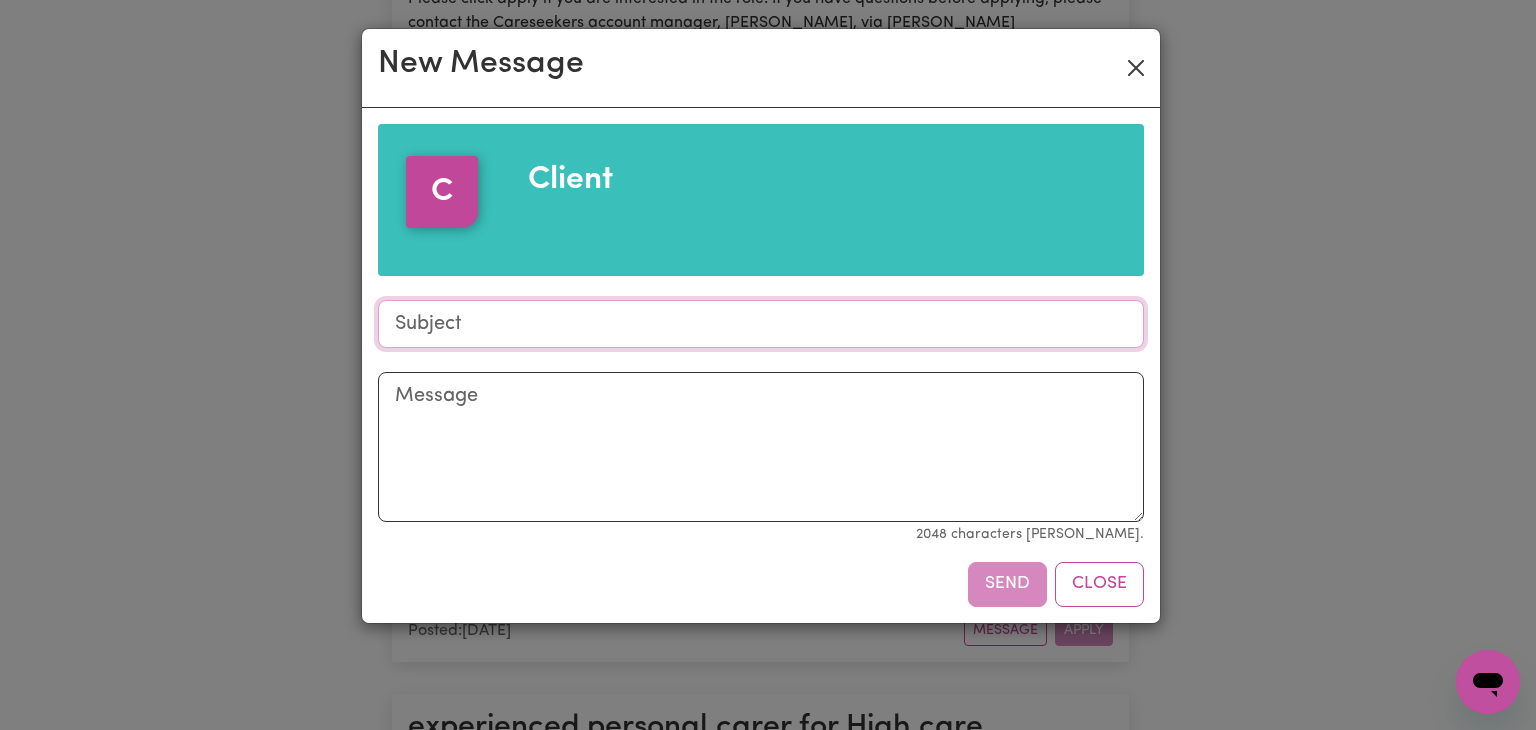 type 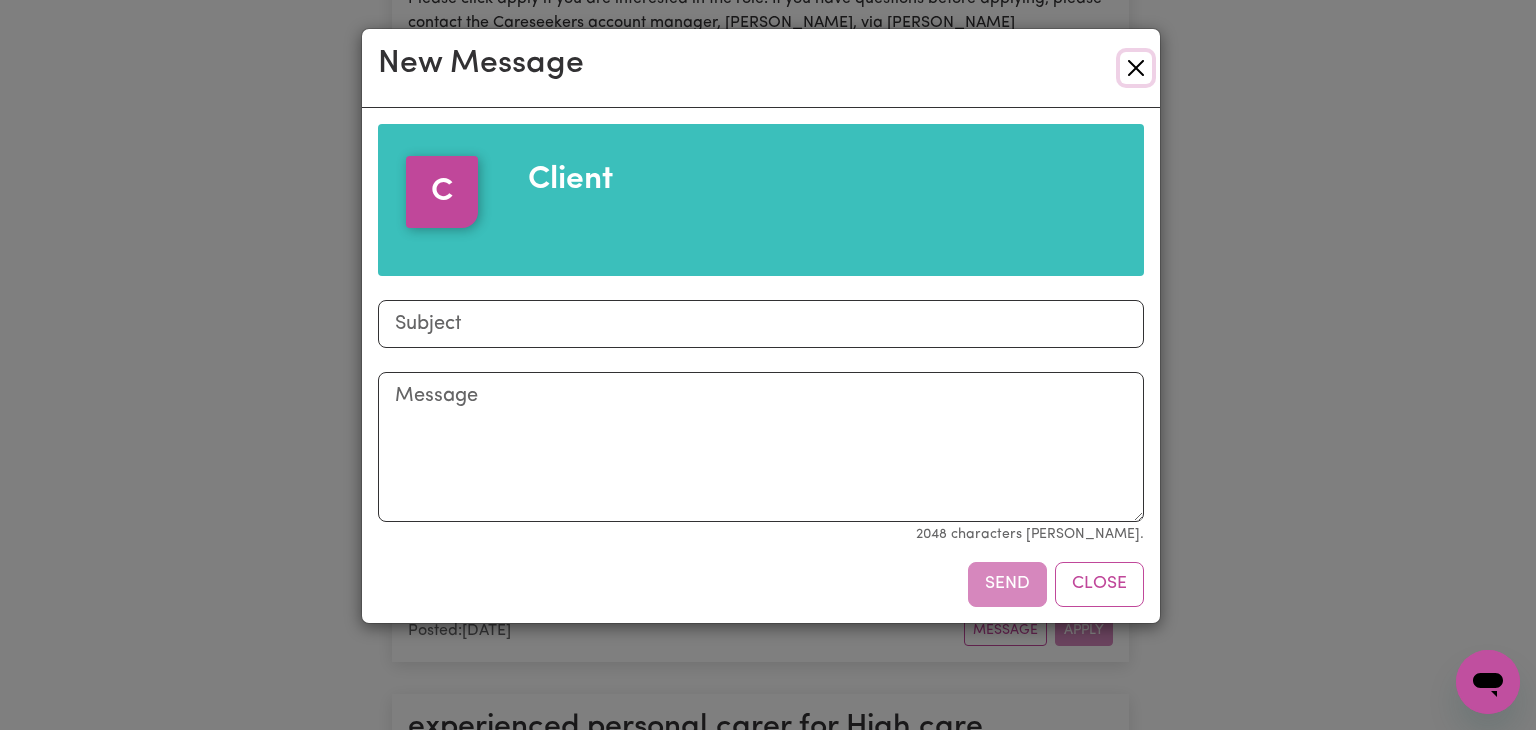 click at bounding box center (1136, 68) 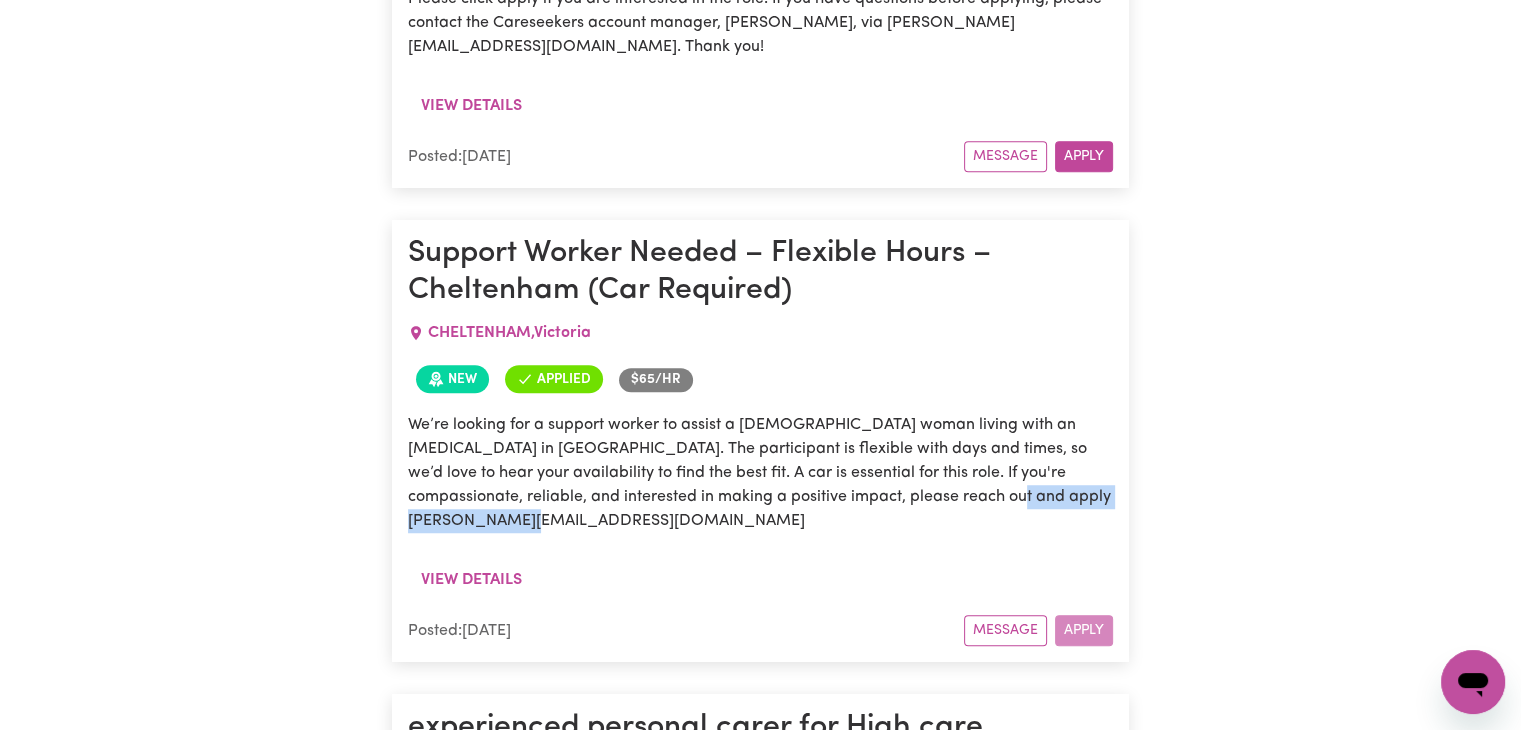 drag, startPoint x: 409, startPoint y: 429, endPoint x: 625, endPoint y: 459, distance: 218.07338 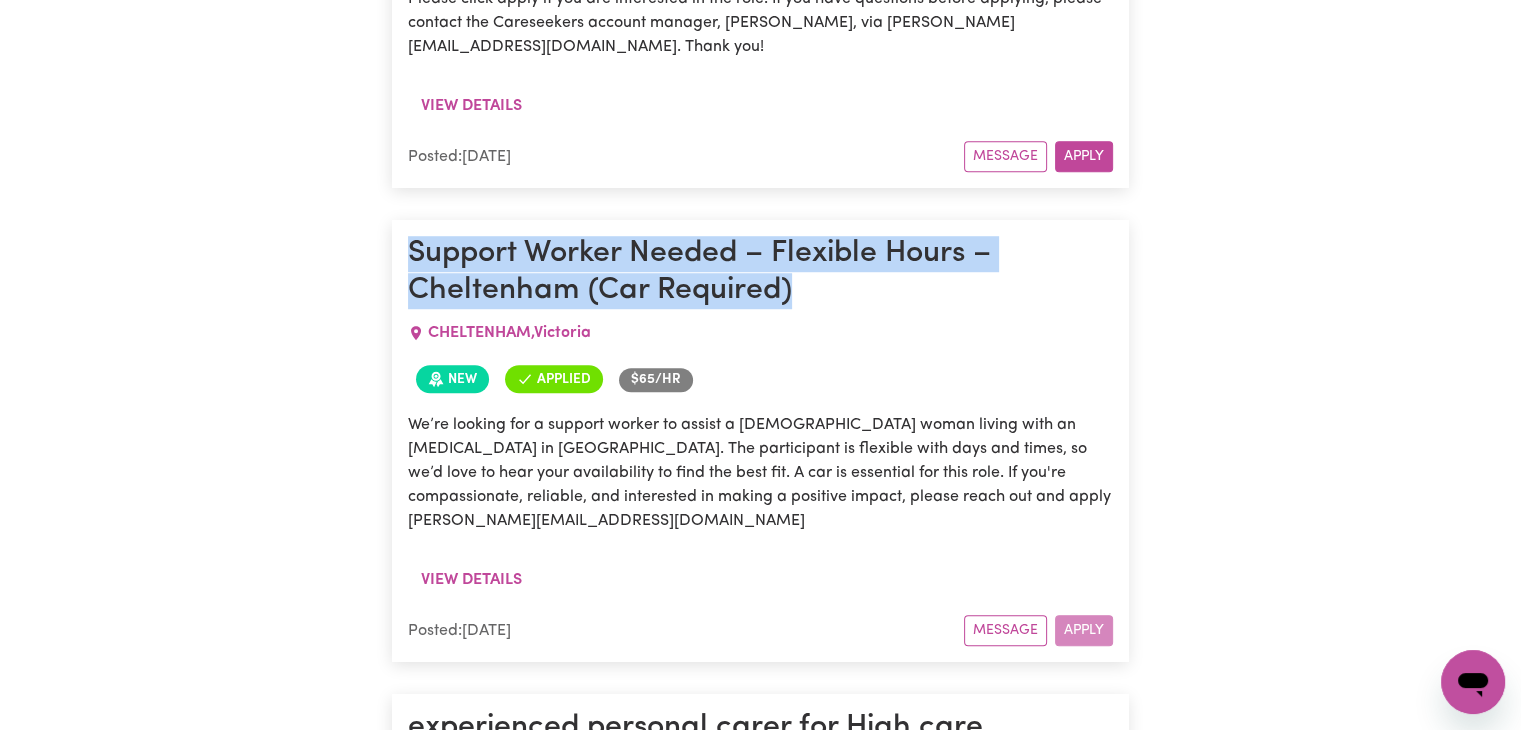 drag, startPoint x: 413, startPoint y: 168, endPoint x: 832, endPoint y: 201, distance: 420.29752 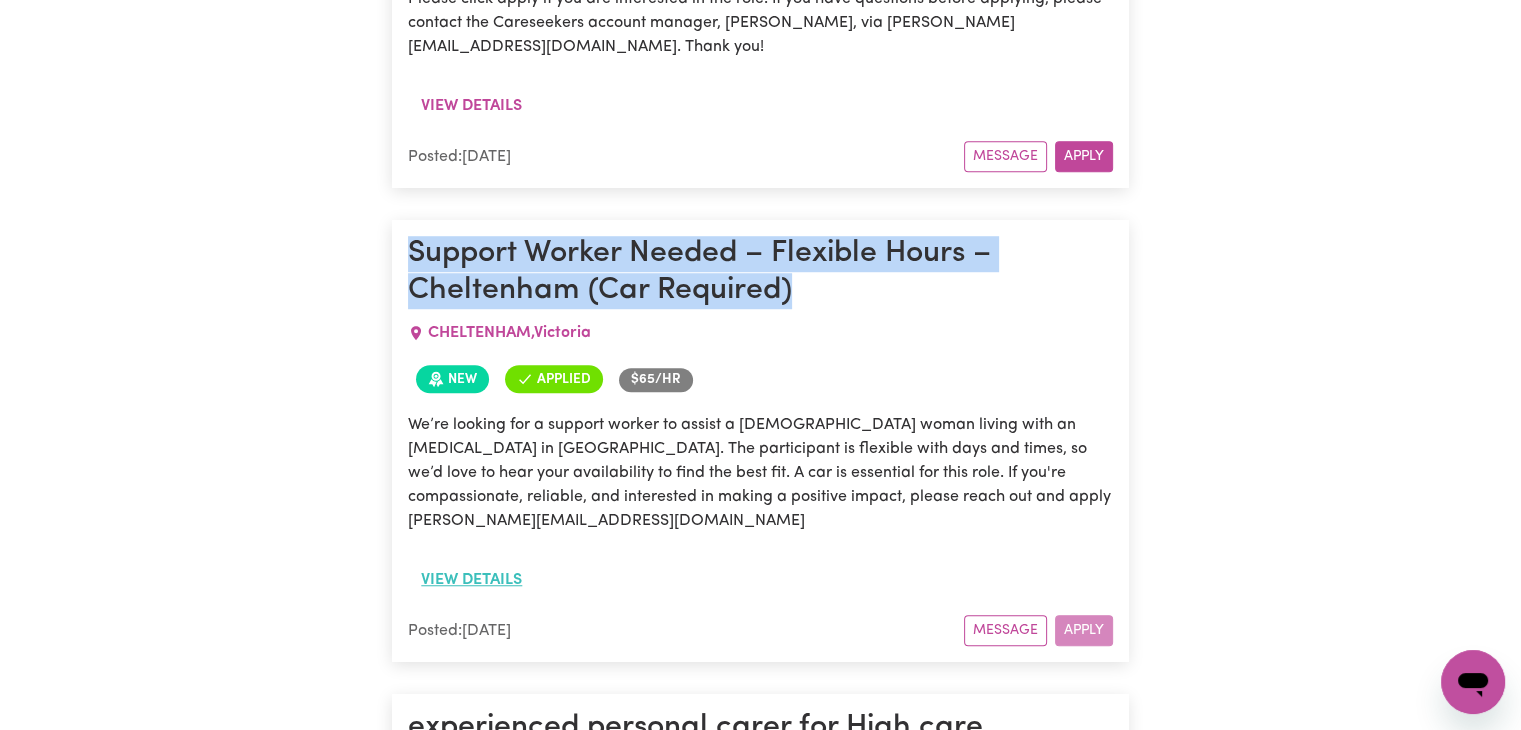 click on "View details" at bounding box center (471, 580) 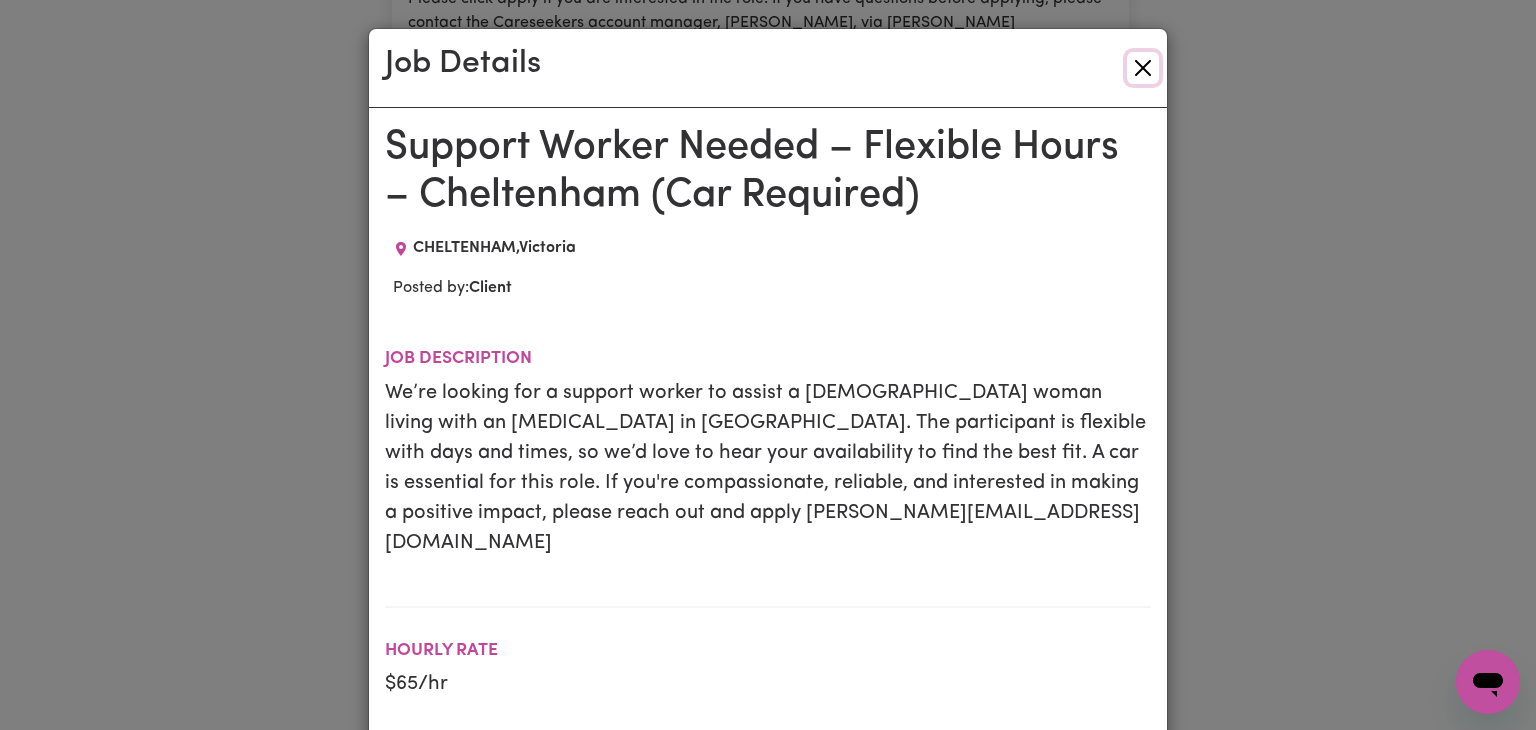 click at bounding box center [1143, 68] 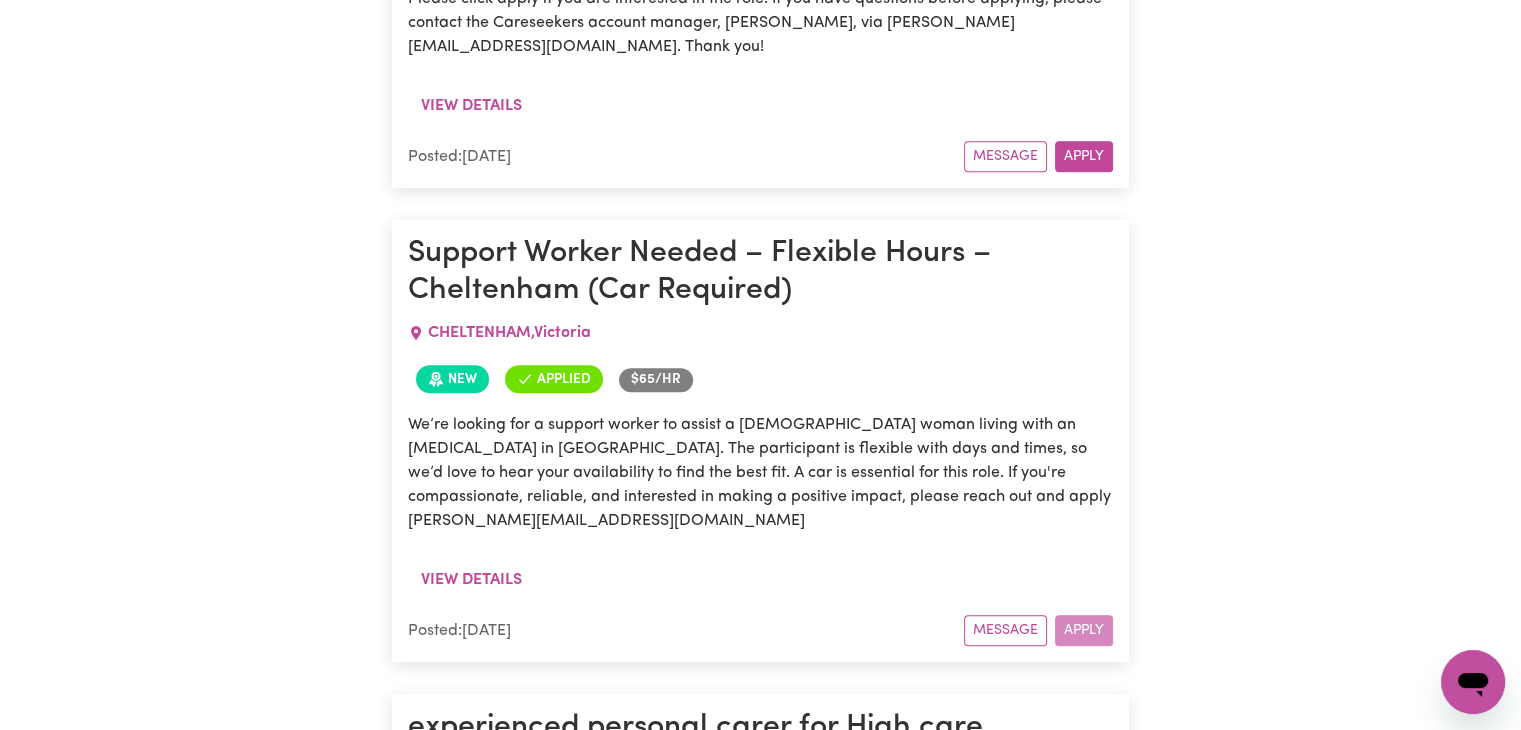 click on "We’re looking for a support worker to assist a [DEMOGRAPHIC_DATA] woman living with an [MEDICAL_DATA] in [GEOGRAPHIC_DATA]. The participant is flexible with days and times, so we’d love to hear your availability to find the best fit. A car is essential for this role. If you're compassionate, reliable, and interested in making a positive impact, please reach out and apply [PERSON_NAME][EMAIL_ADDRESS][DOMAIN_NAME]" at bounding box center (760, 473) 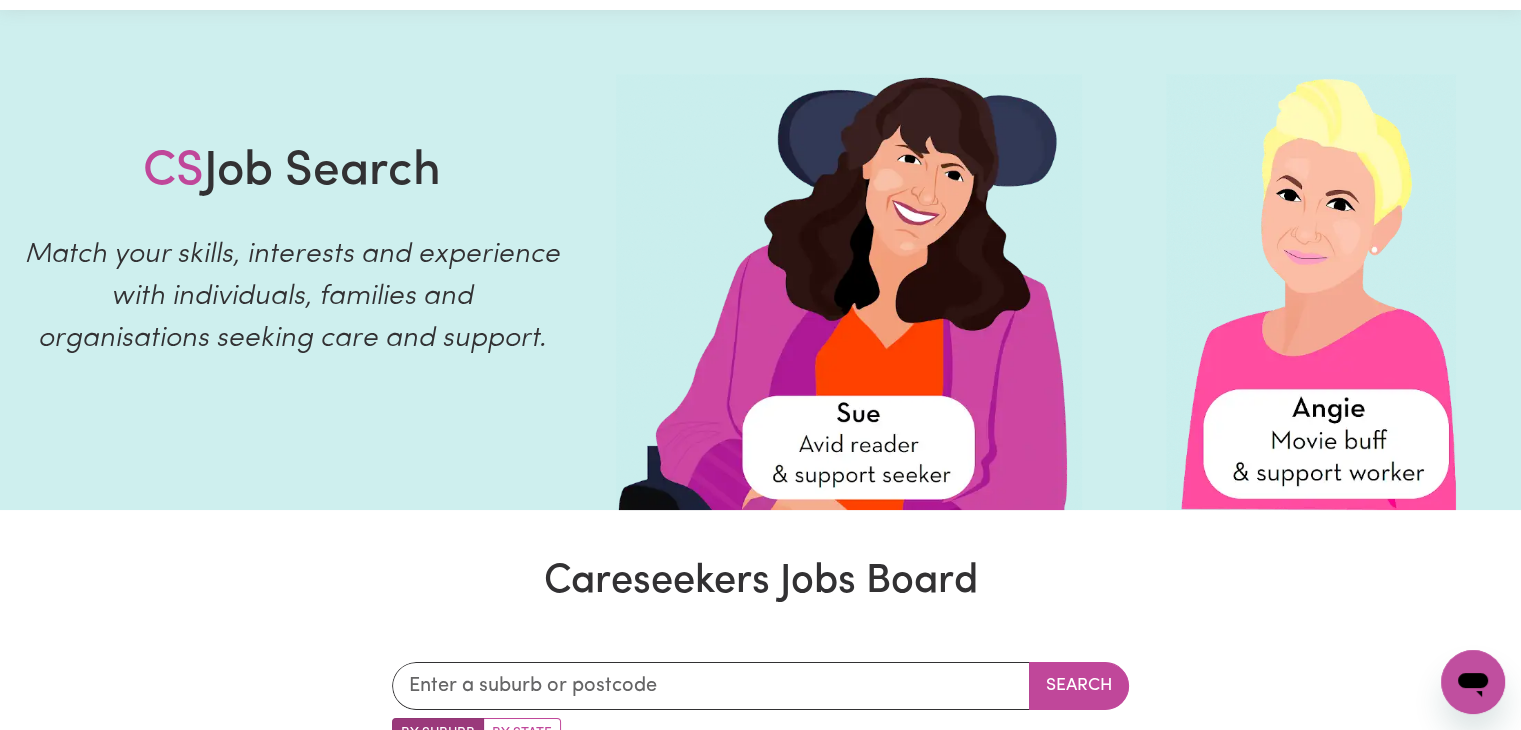 scroll, scrollTop: 0, scrollLeft: 0, axis: both 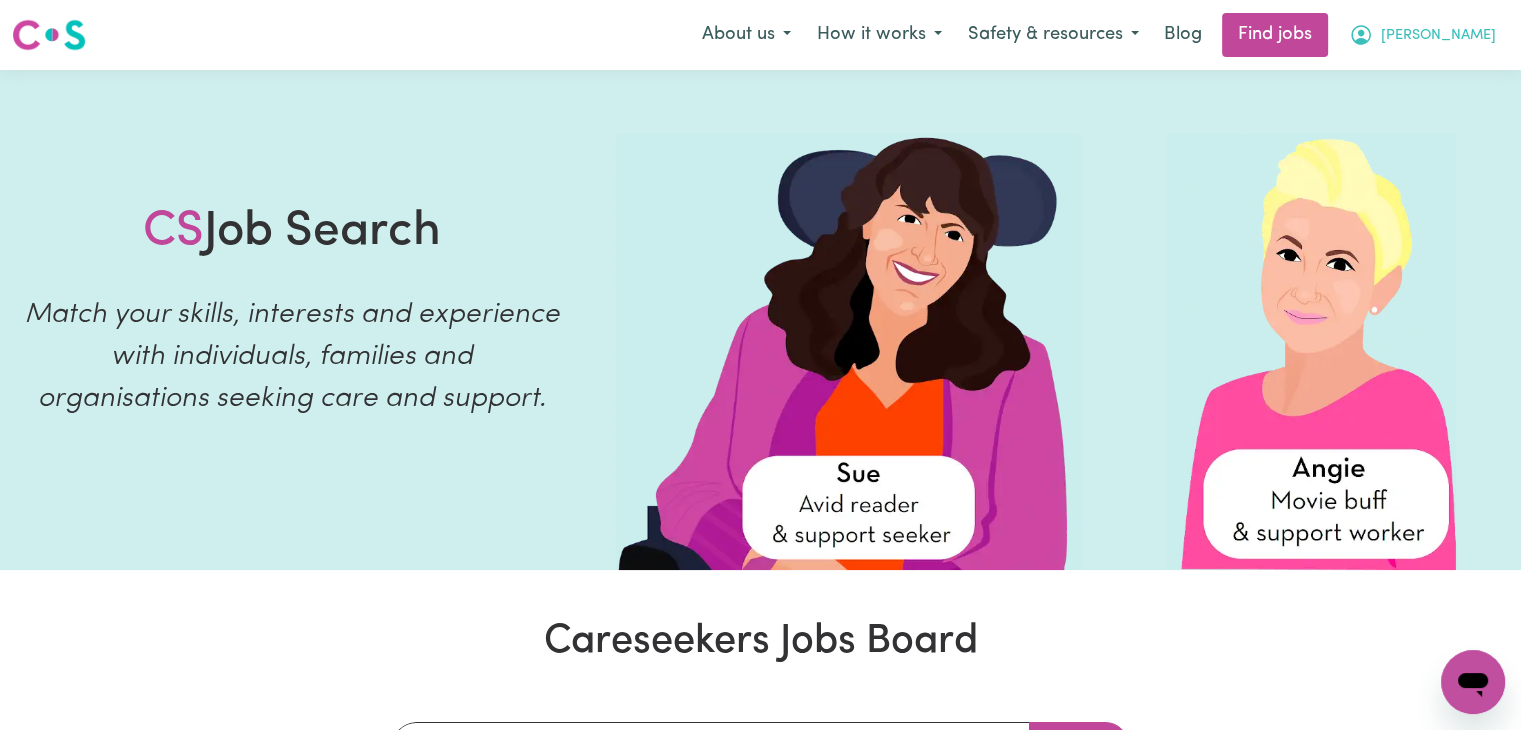click on "[PERSON_NAME]" at bounding box center [1438, 36] 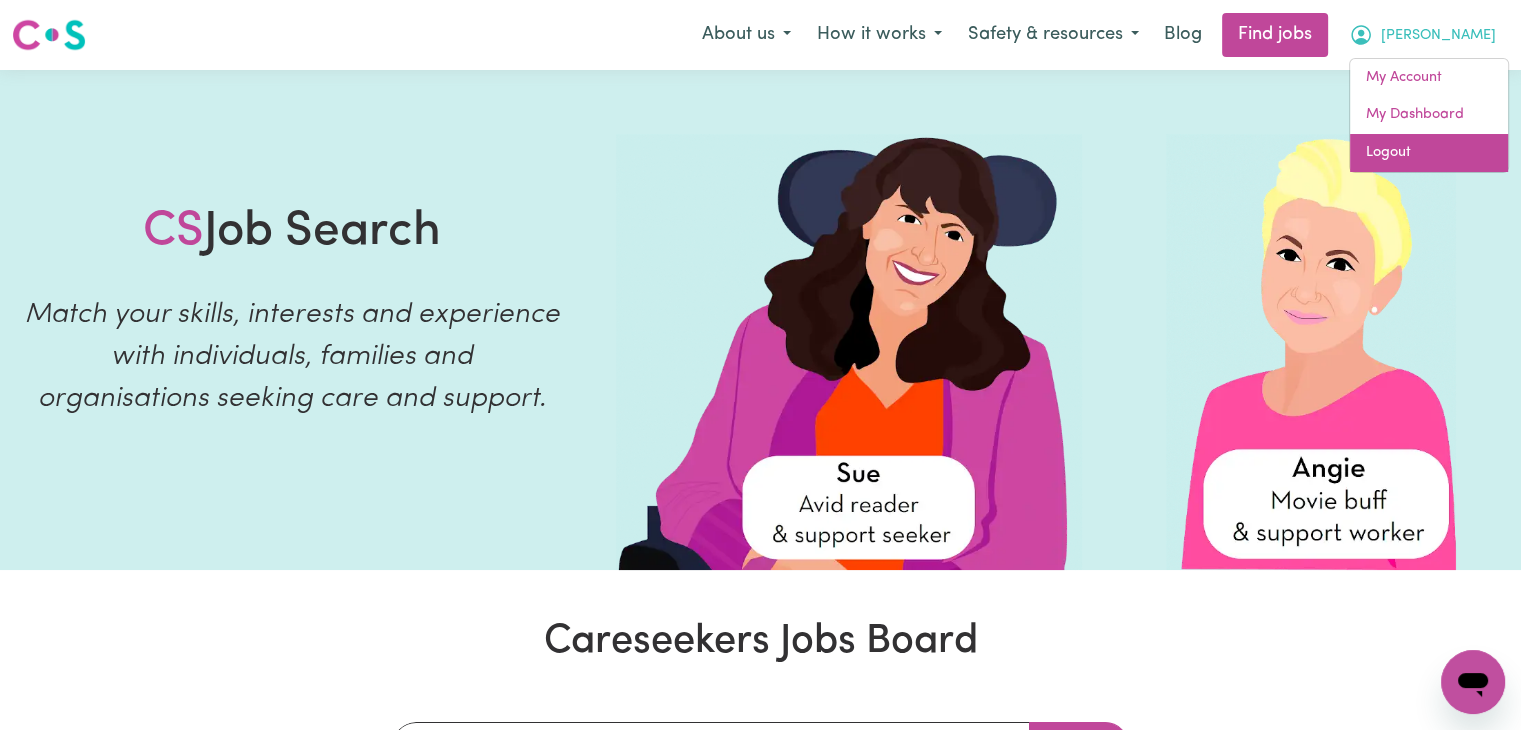 click on "Logout" at bounding box center [1429, 153] 